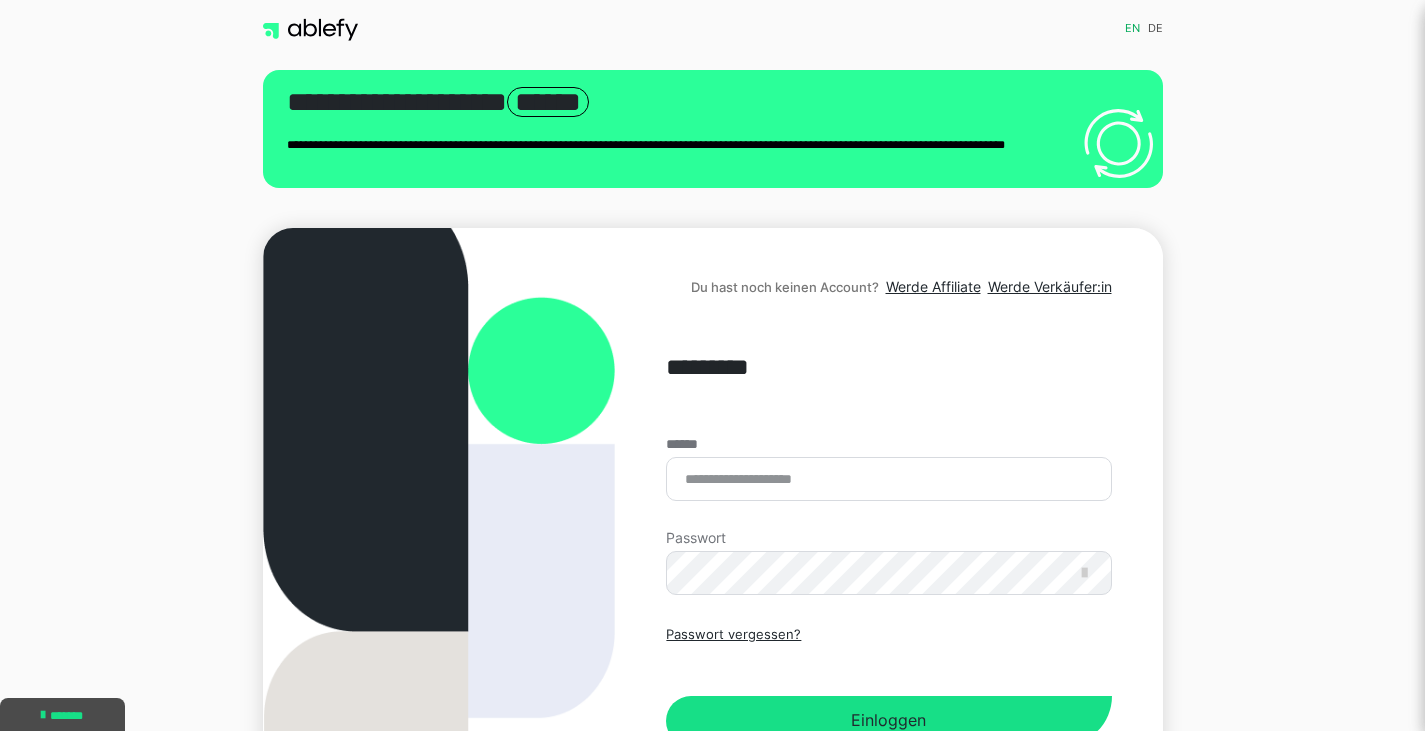 scroll, scrollTop: 0, scrollLeft: 0, axis: both 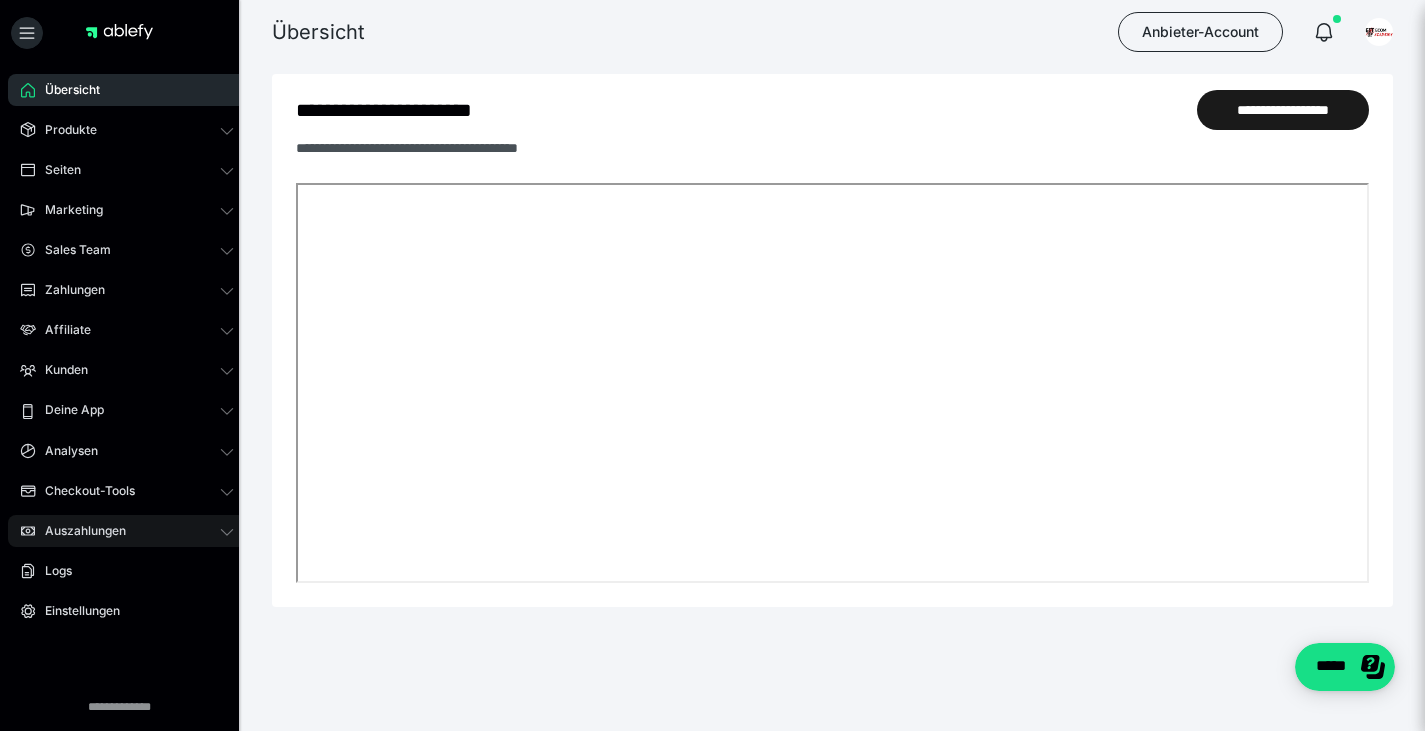 click on "Auszahlungen" at bounding box center (78, 531) 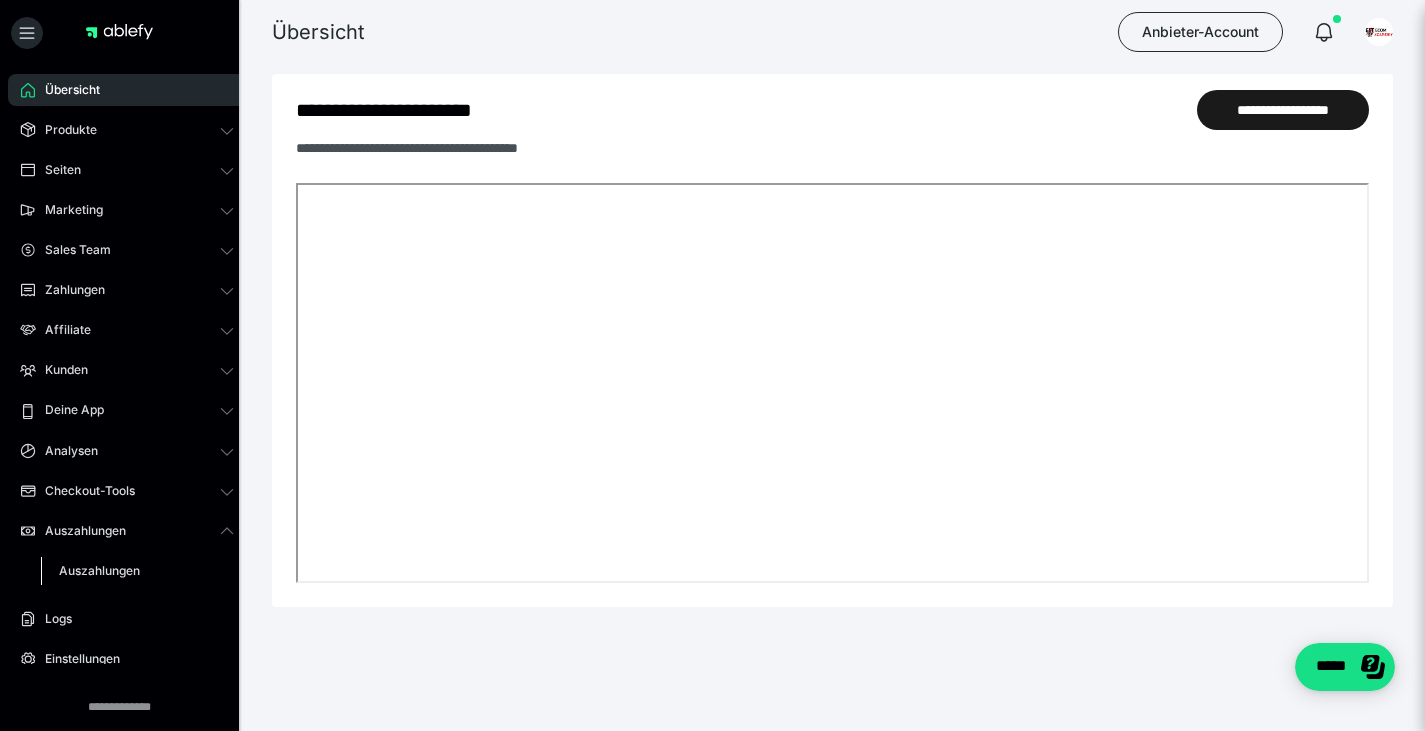 click on "Auszahlungen" at bounding box center [99, 570] 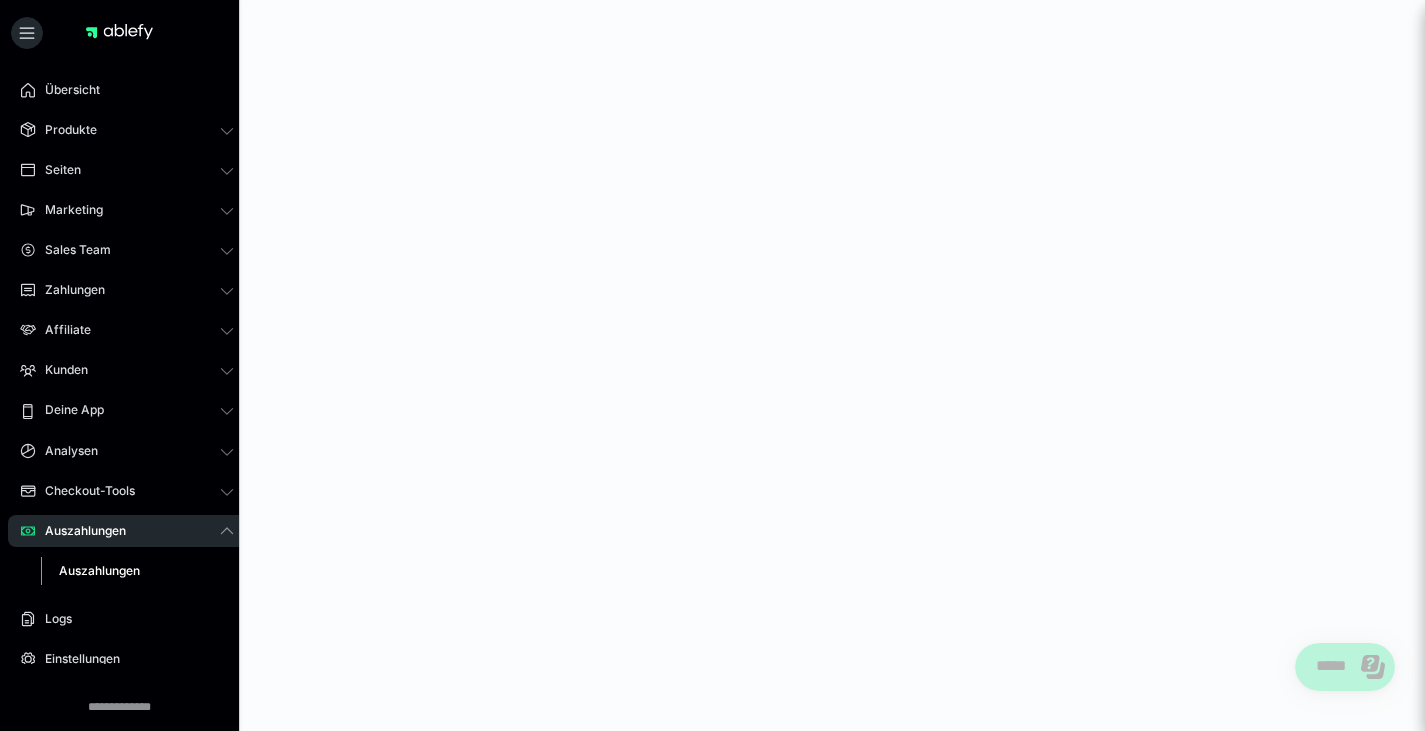 scroll, scrollTop: 0, scrollLeft: 0, axis: both 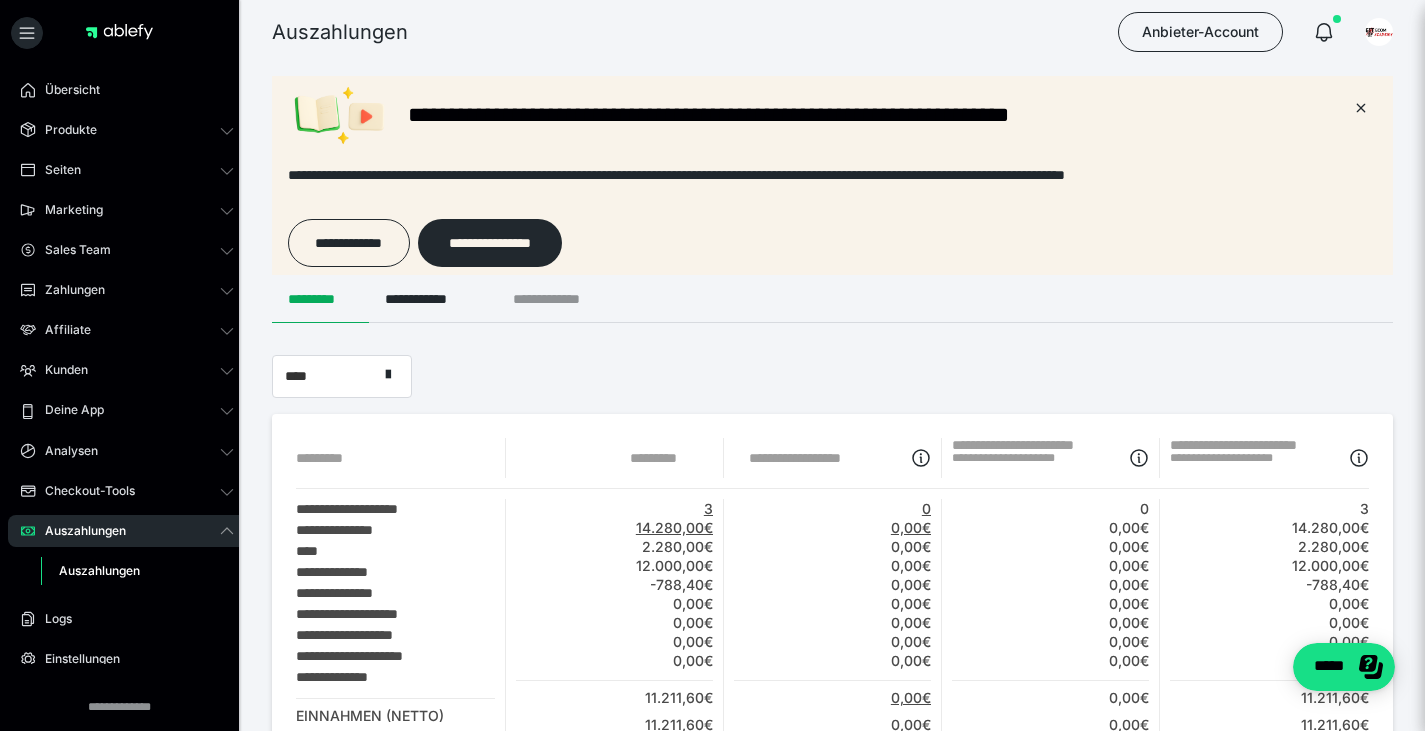 click on "**********" at bounding box center (558, 299) 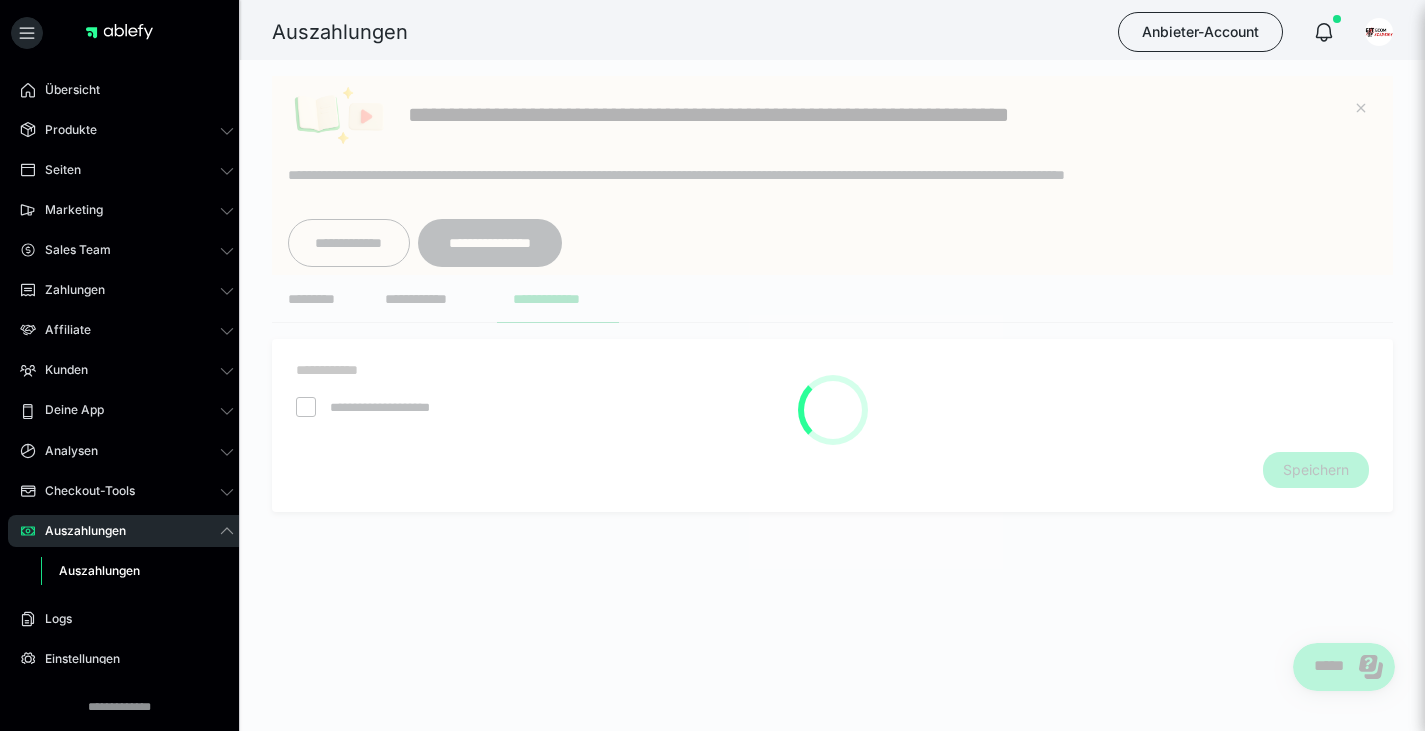 scroll, scrollTop: 0, scrollLeft: 0, axis: both 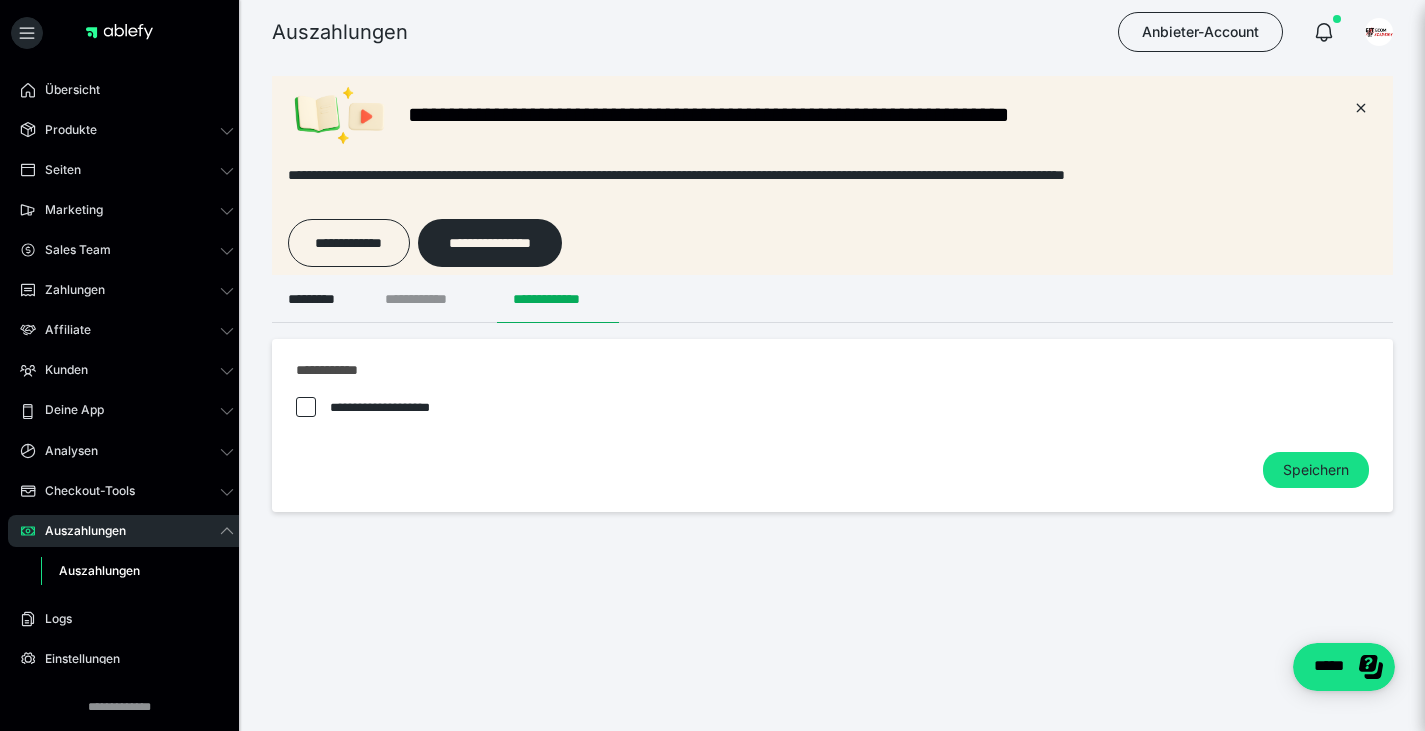 click on "**********" at bounding box center [433, 299] 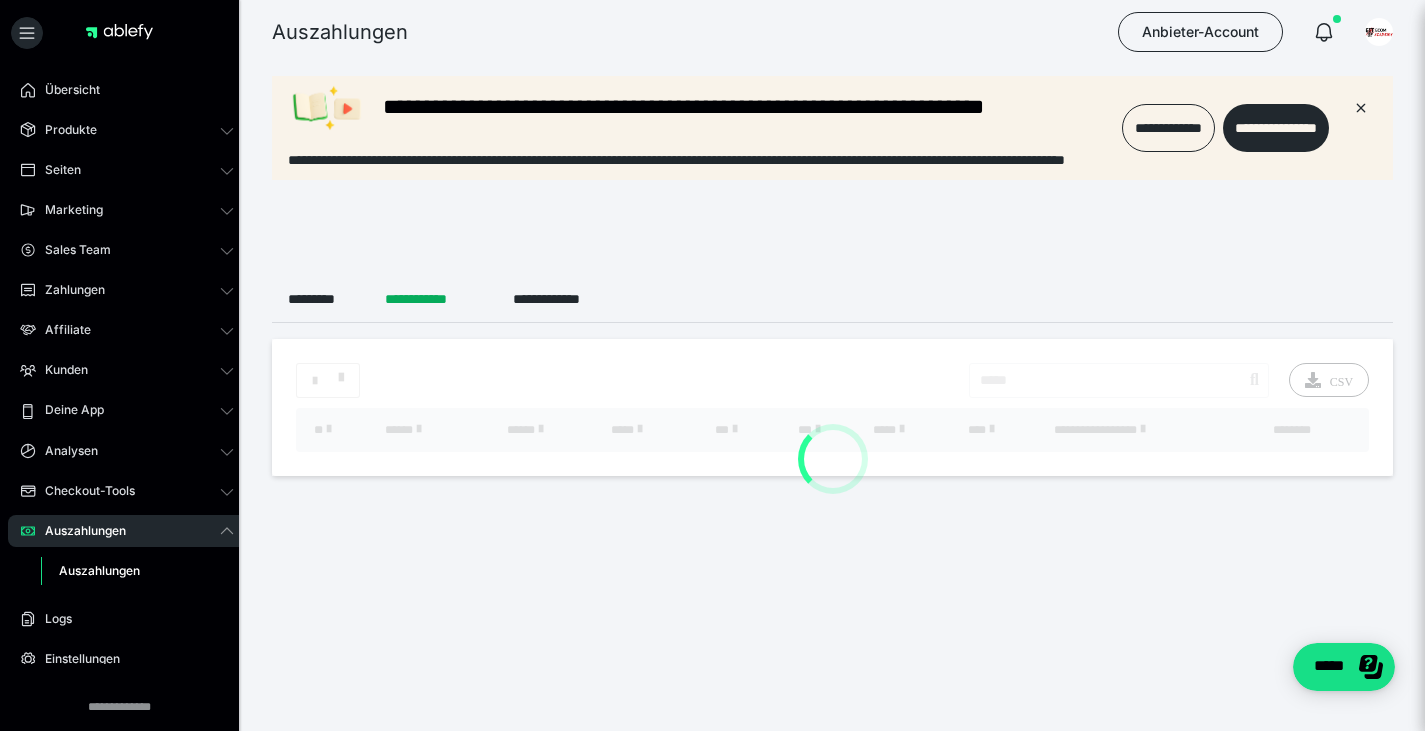 scroll, scrollTop: 0, scrollLeft: 0, axis: both 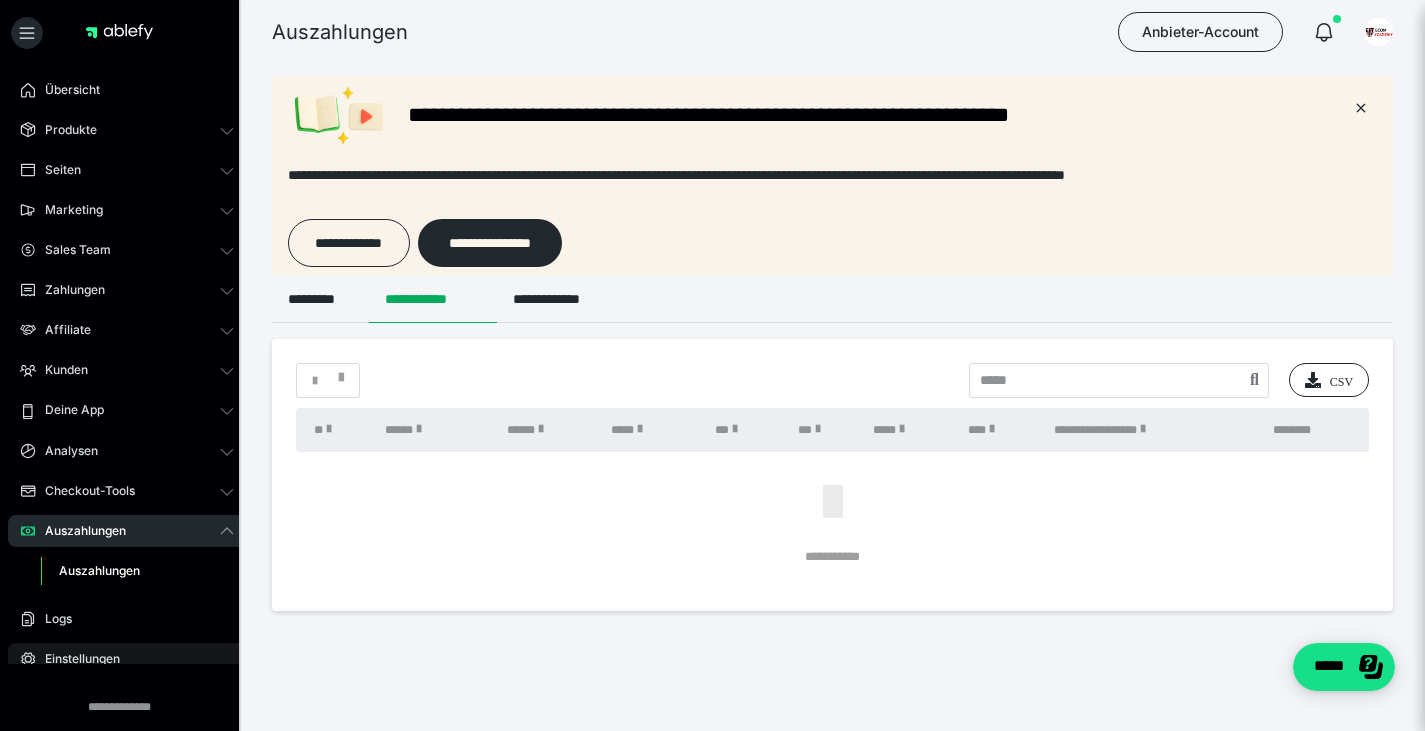 click on "Einstellungen" at bounding box center (75, 659) 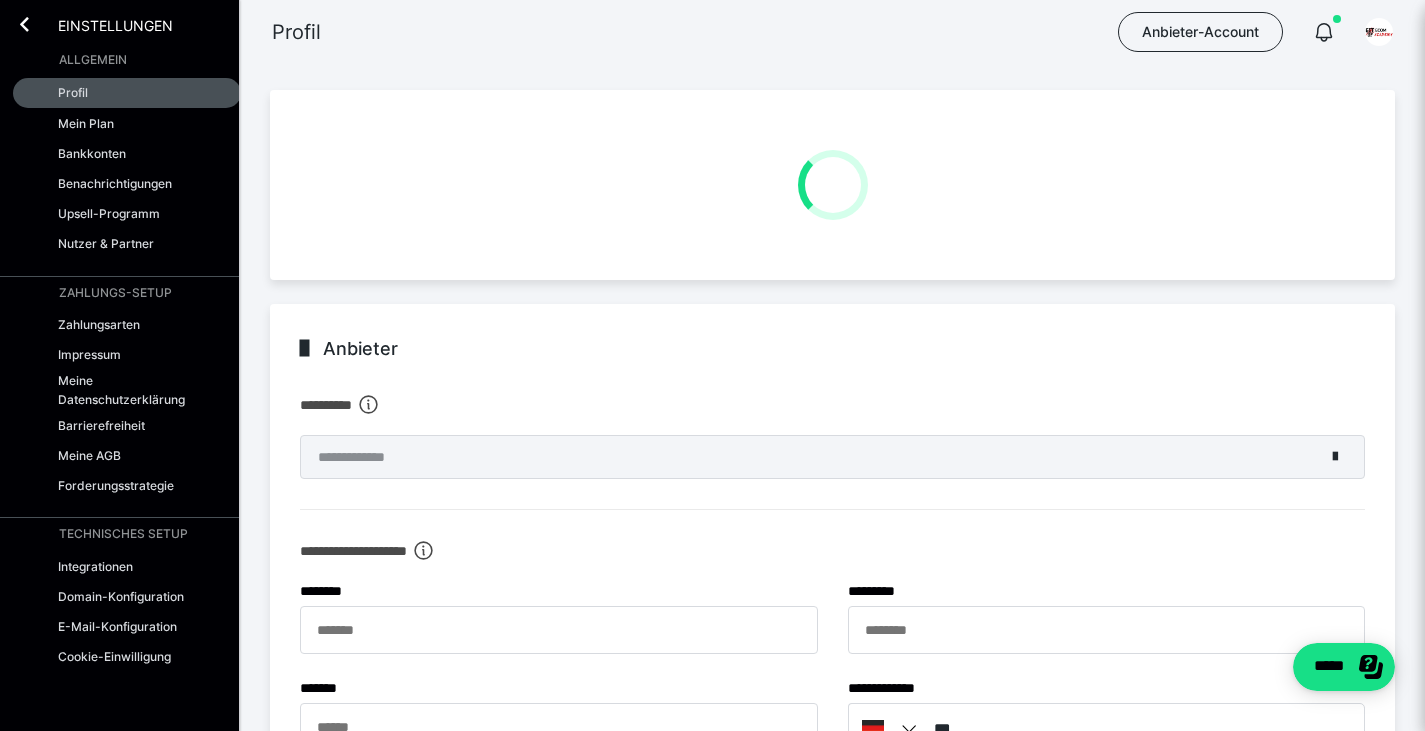 scroll, scrollTop: 0, scrollLeft: 0, axis: both 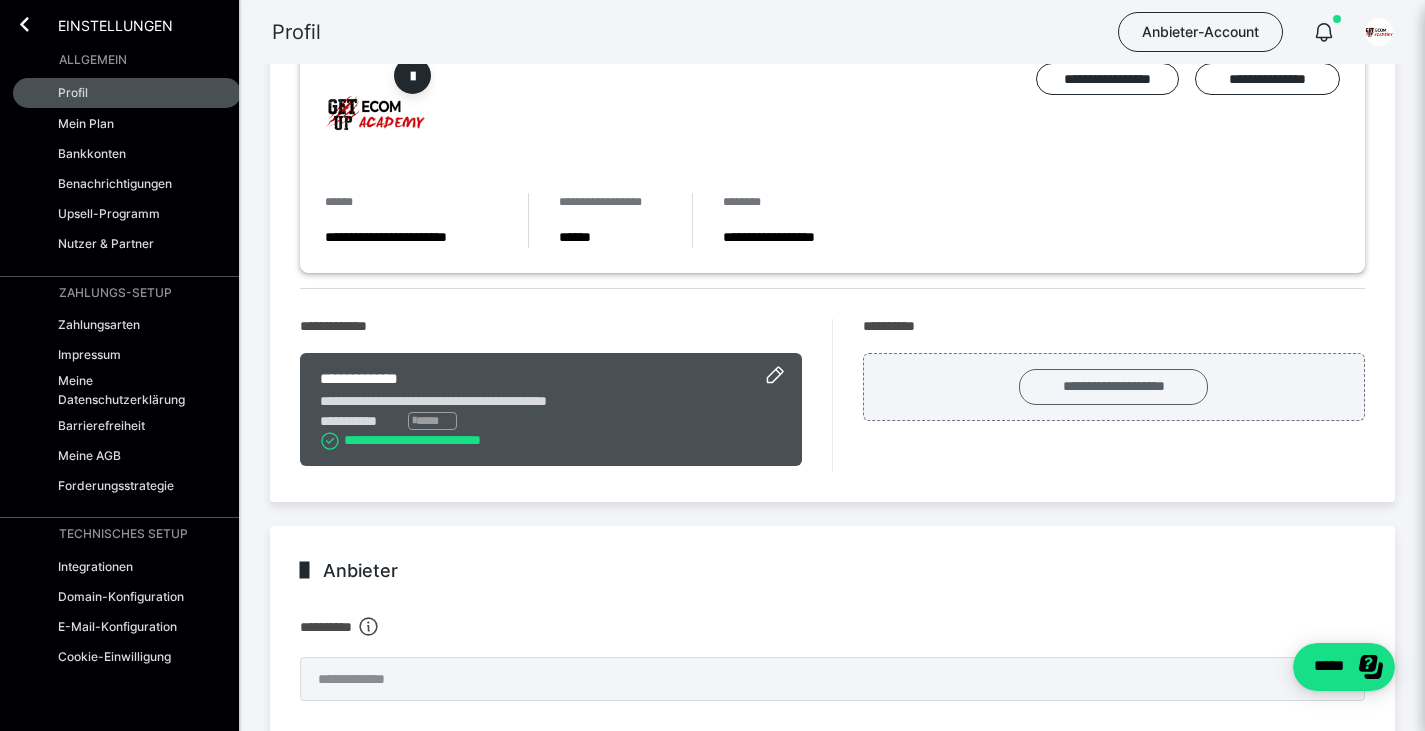click on "**********" at bounding box center [1113, 387] 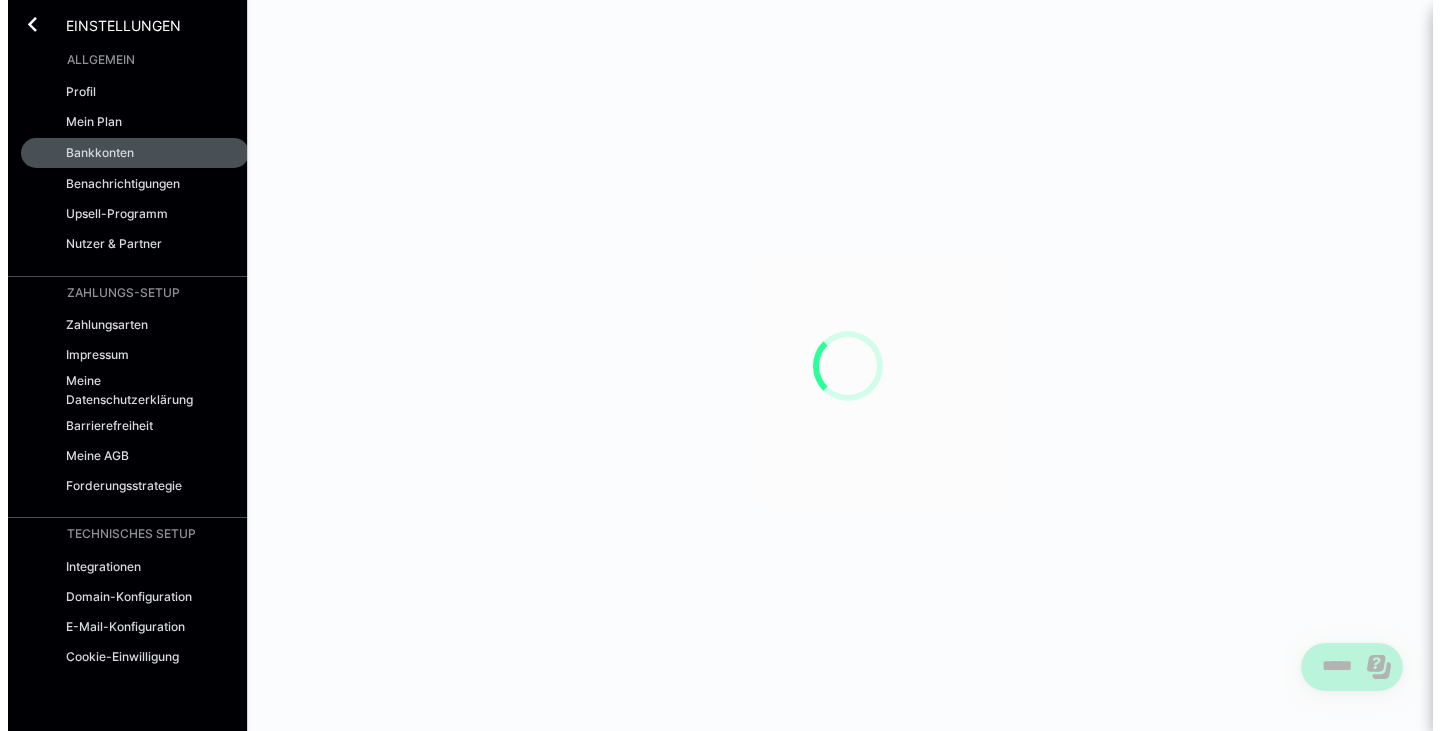 scroll, scrollTop: 0, scrollLeft: 0, axis: both 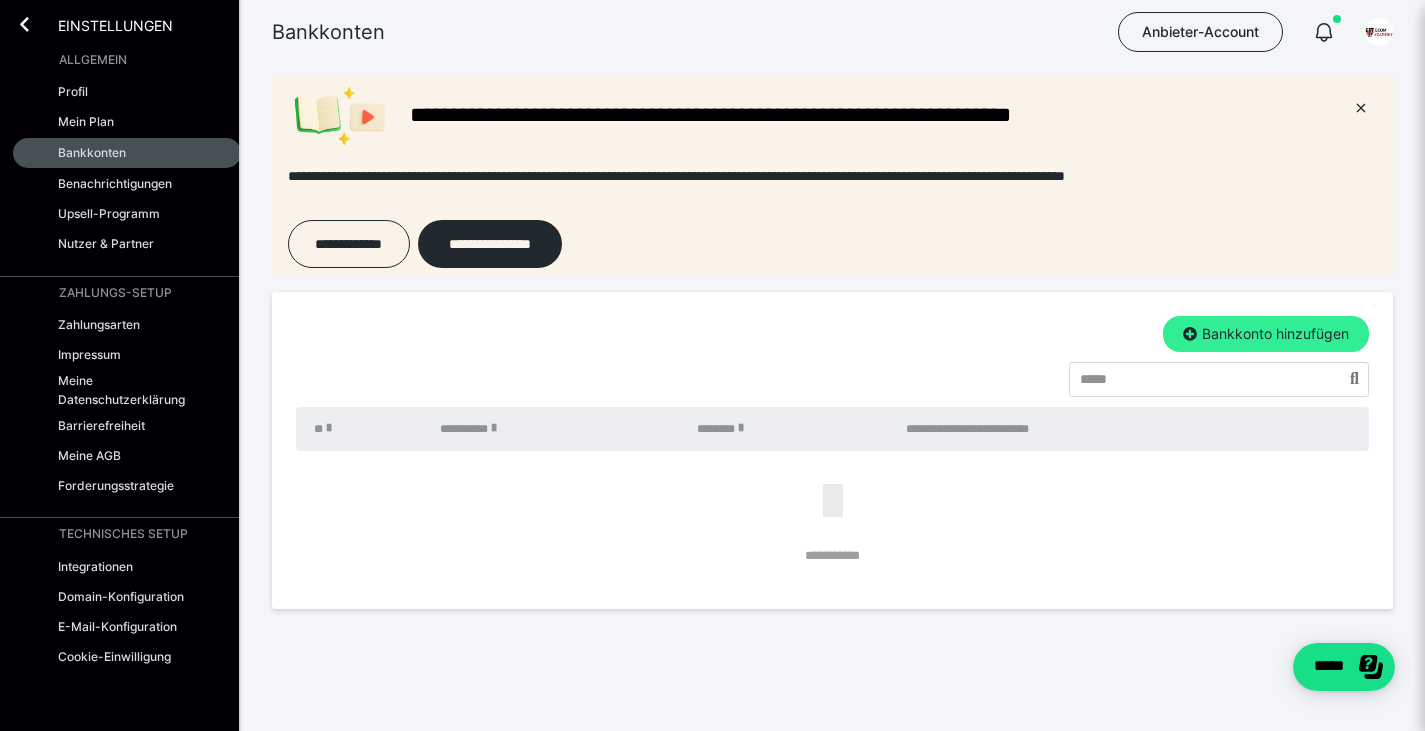 click on "Bankkonto hinzufügen" at bounding box center [1266, 334] 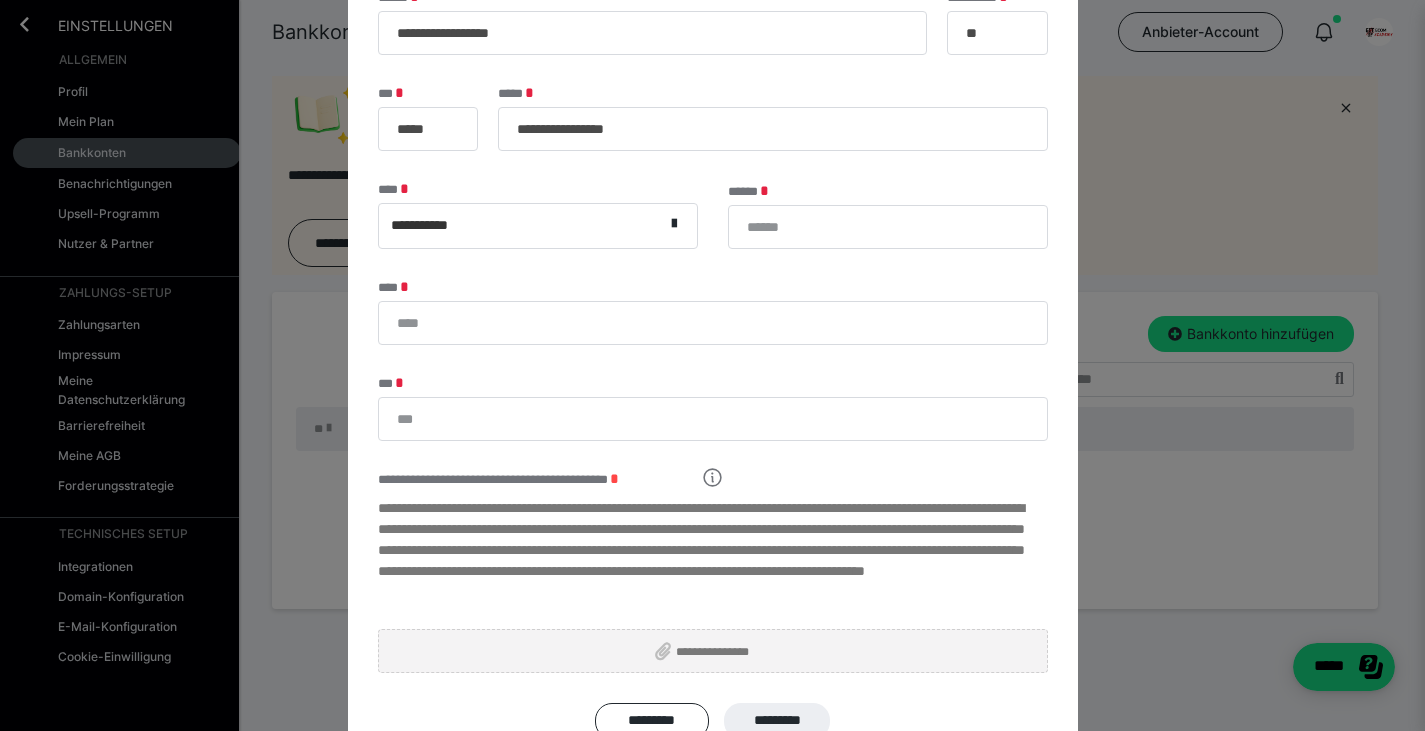 scroll, scrollTop: 223, scrollLeft: 0, axis: vertical 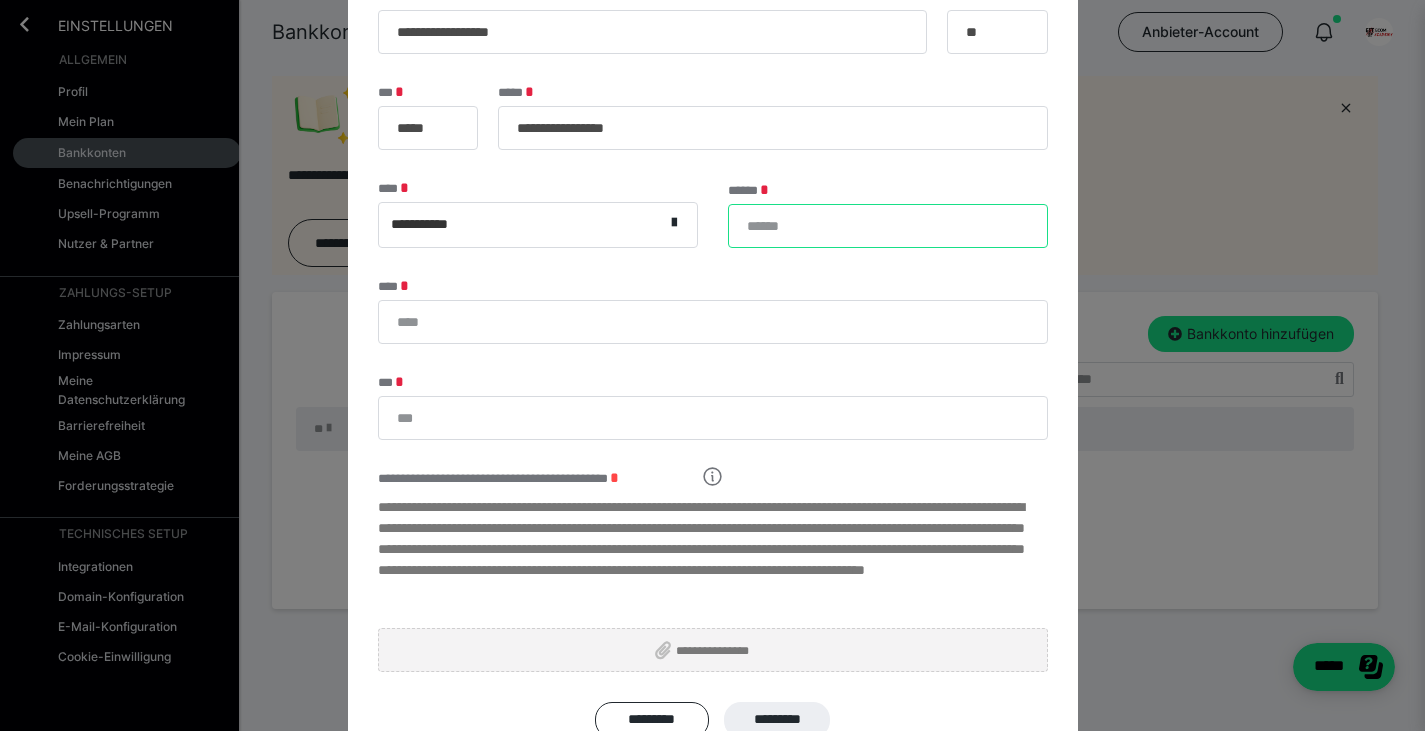 click on "******" at bounding box center (888, 226) 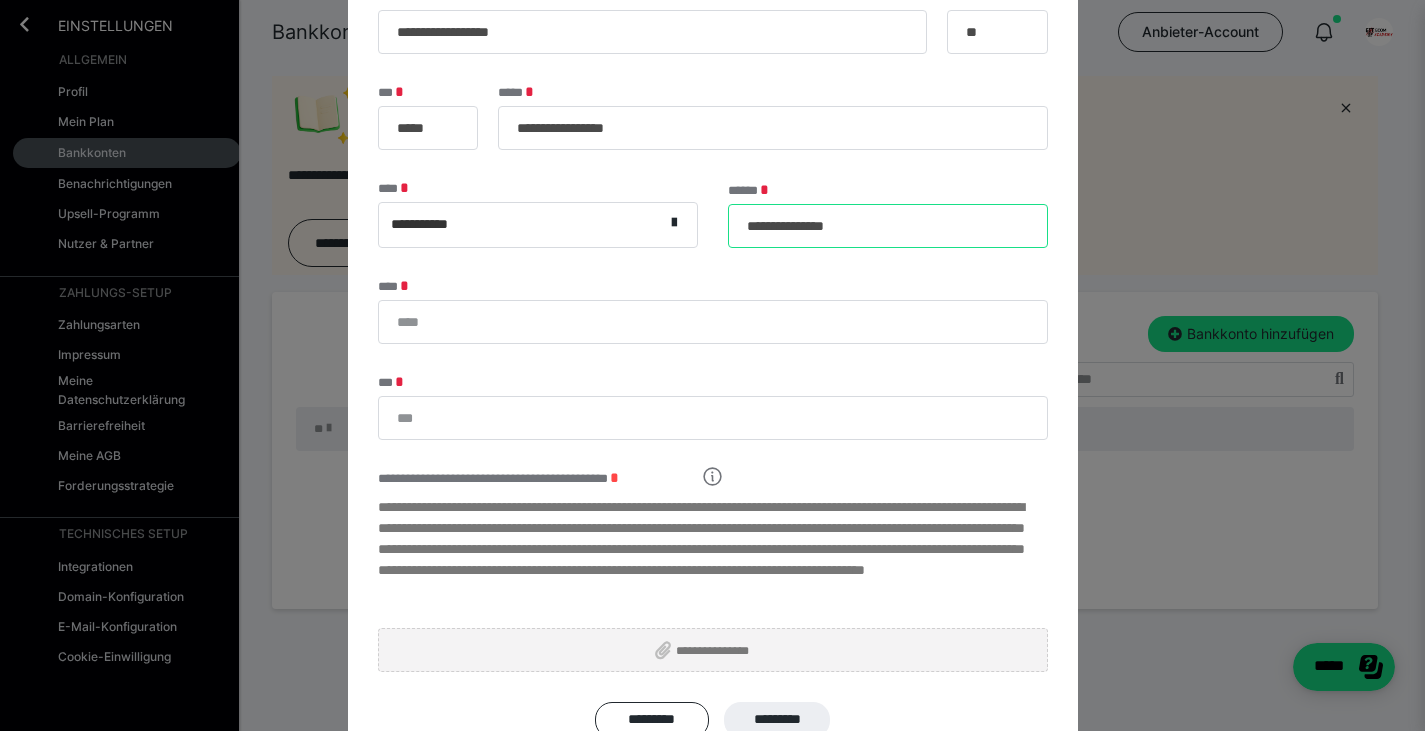 type on "**********" 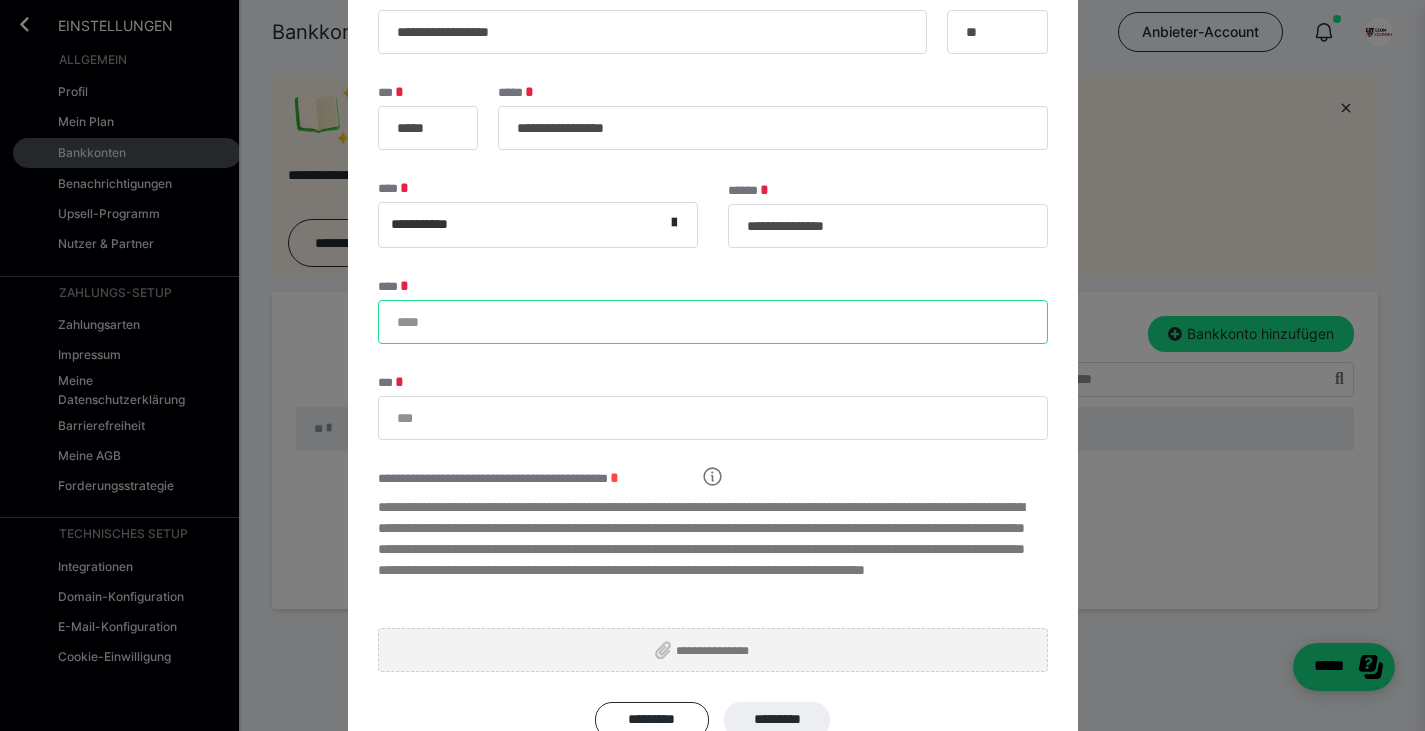 click on "****" at bounding box center (713, 322) 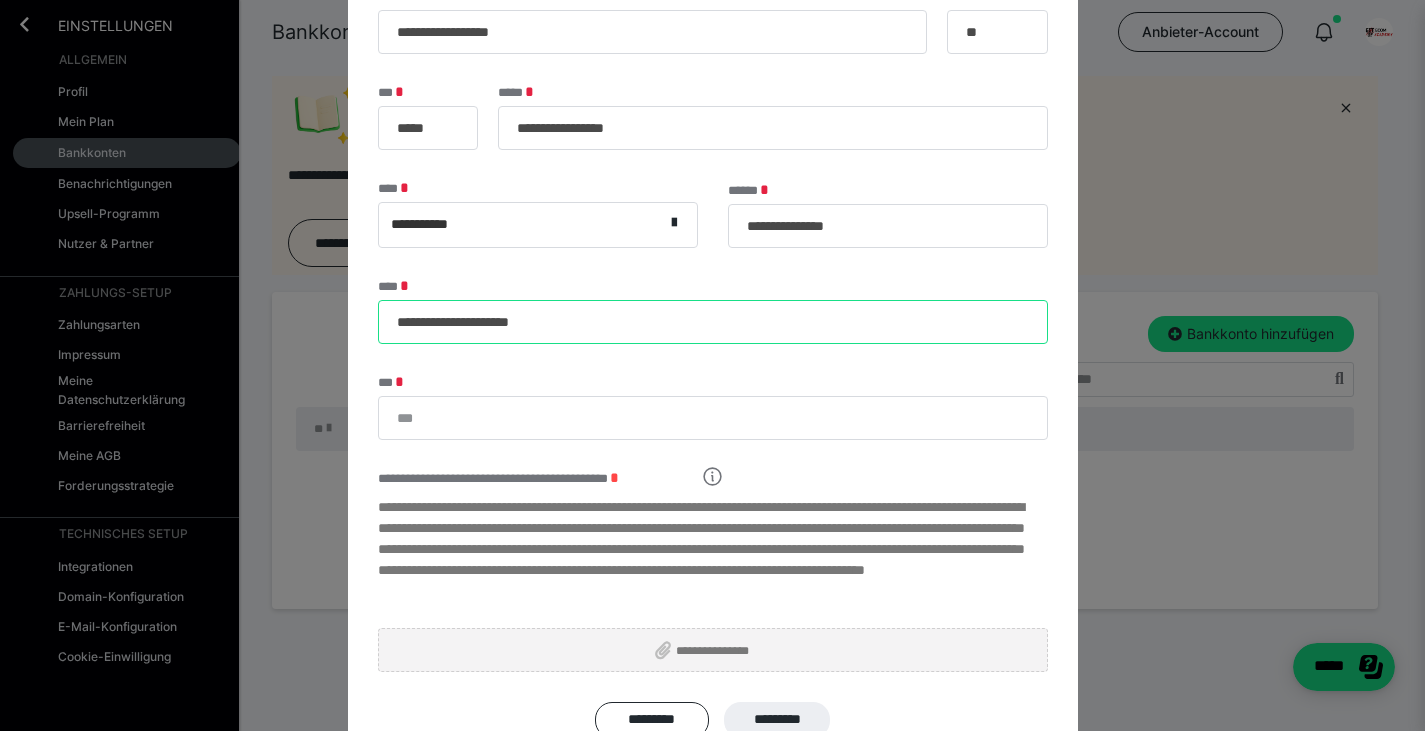 type on "**********" 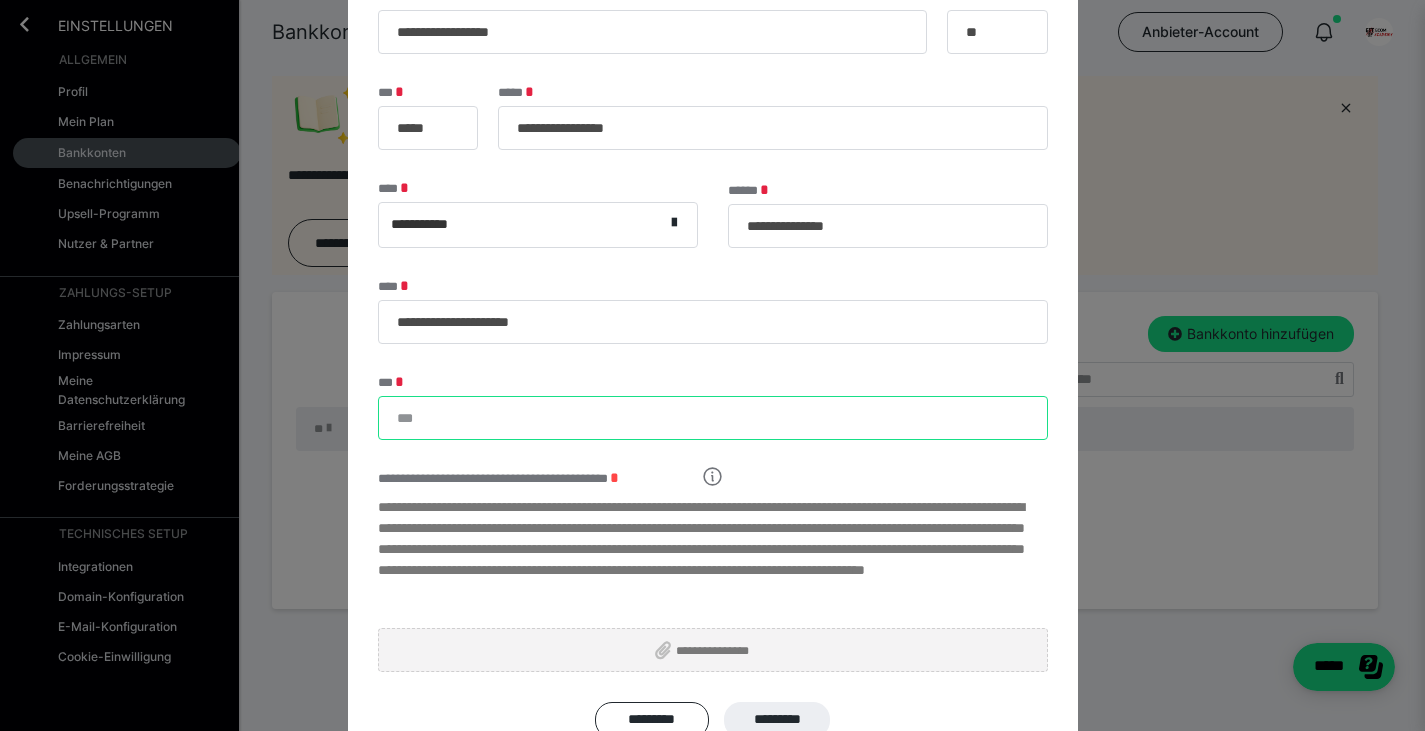 click on "***" at bounding box center [713, 418] 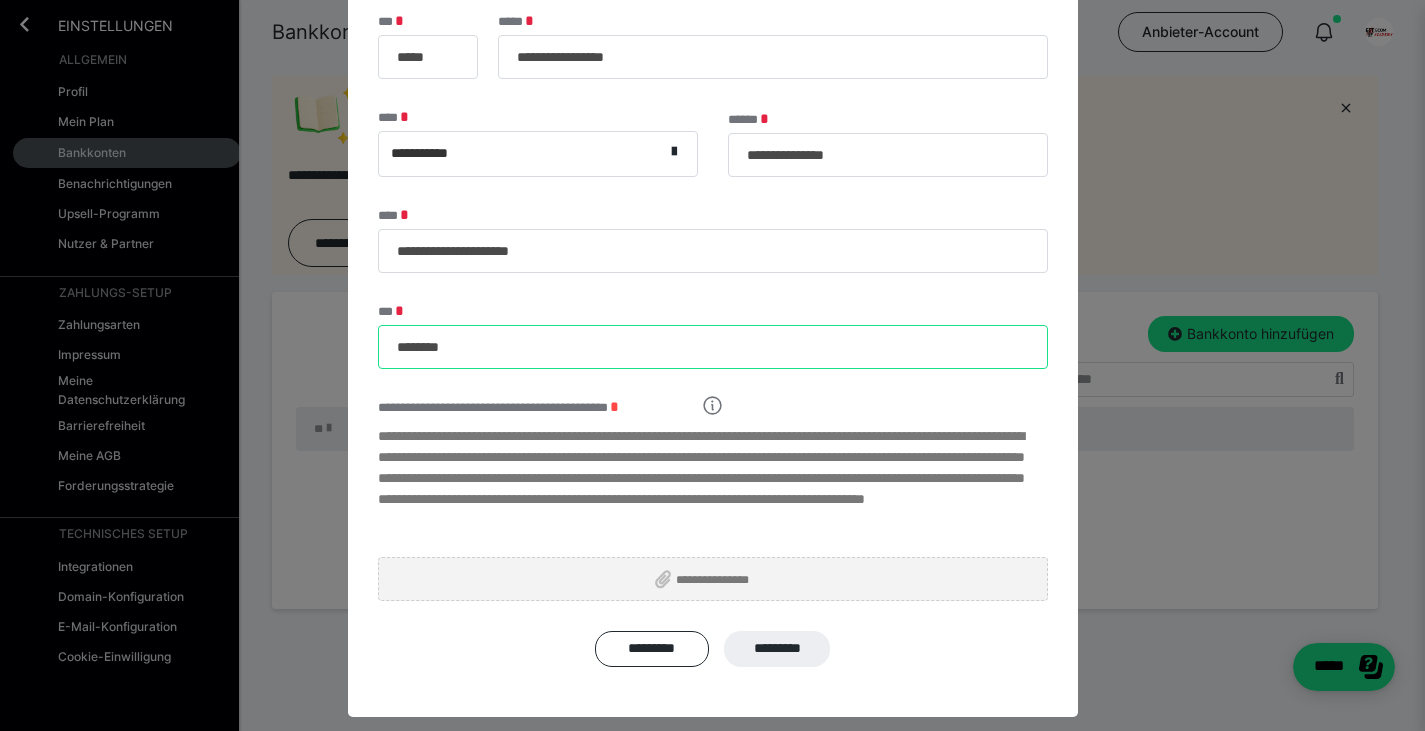 scroll, scrollTop: 307, scrollLeft: 0, axis: vertical 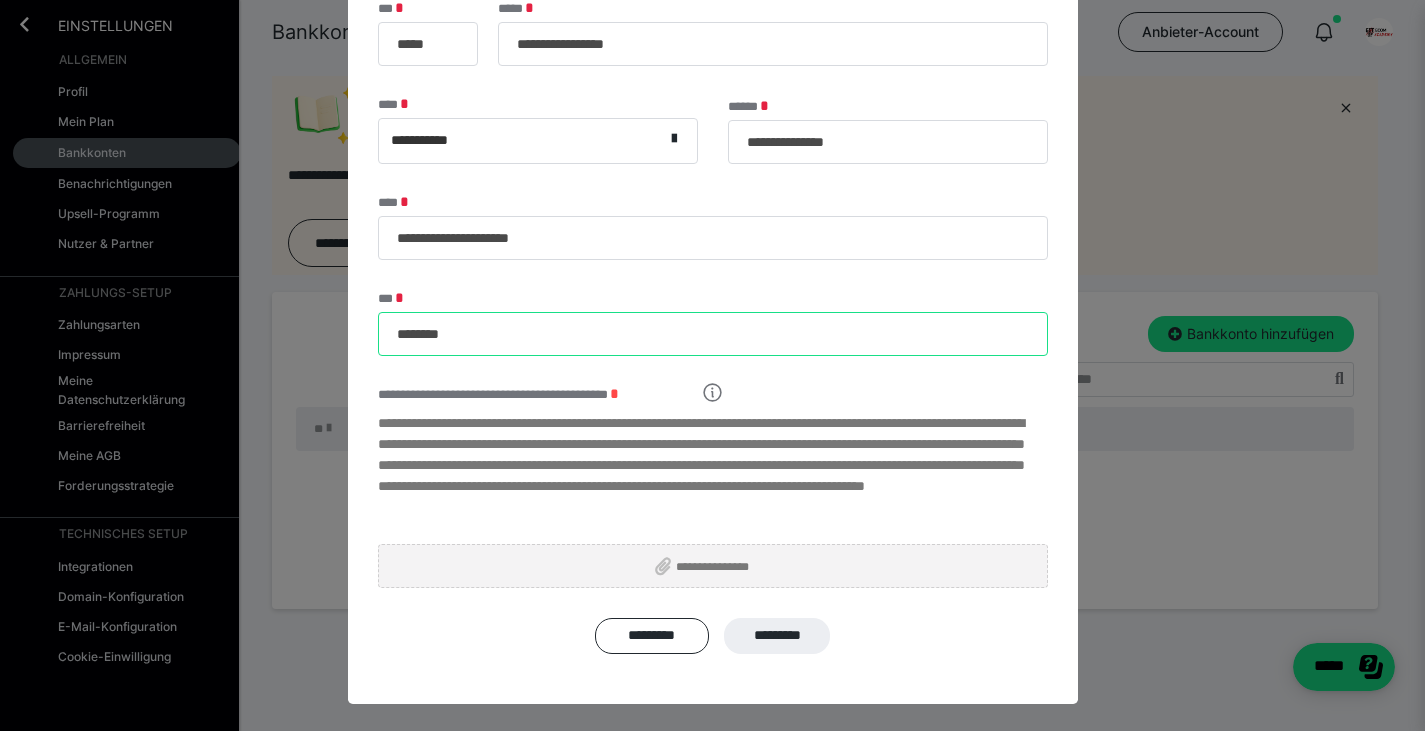 type on "********" 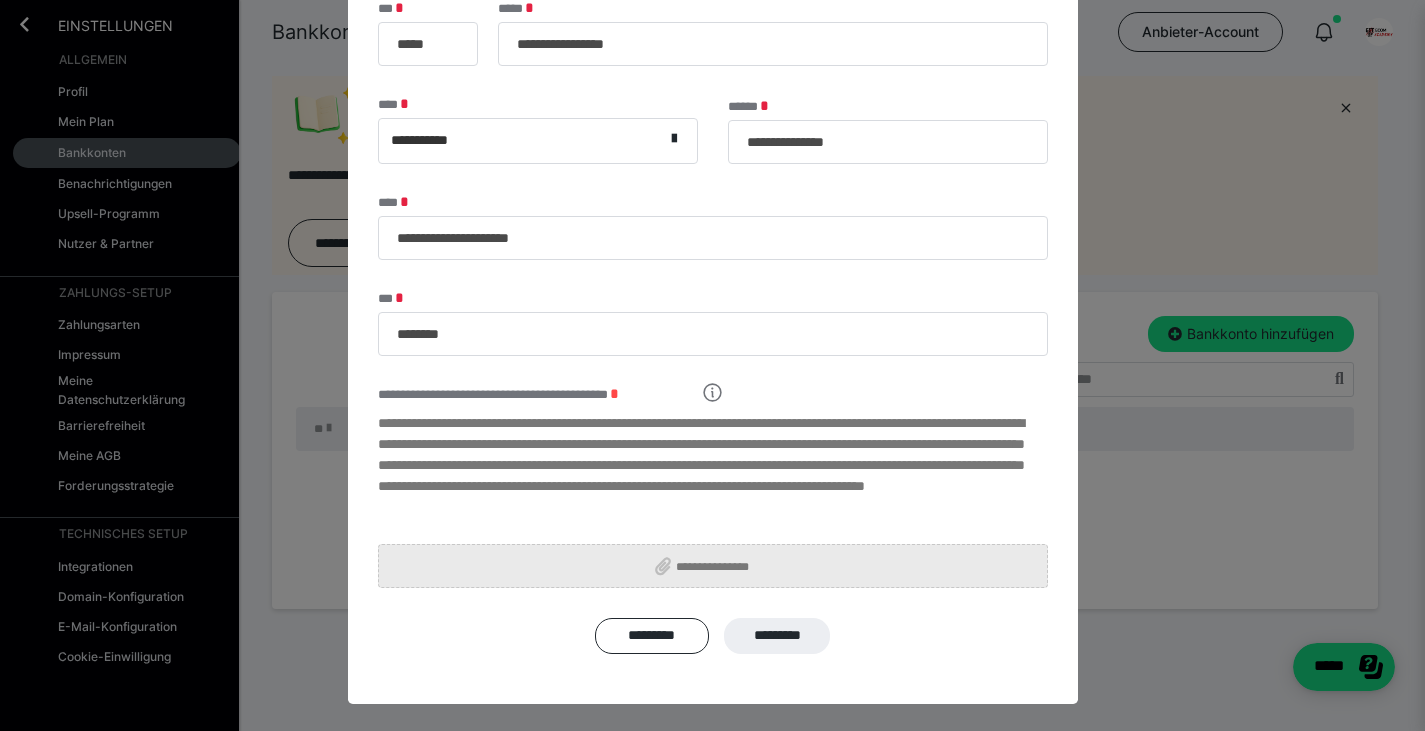 click on "**********" at bounding box center [720, 566] 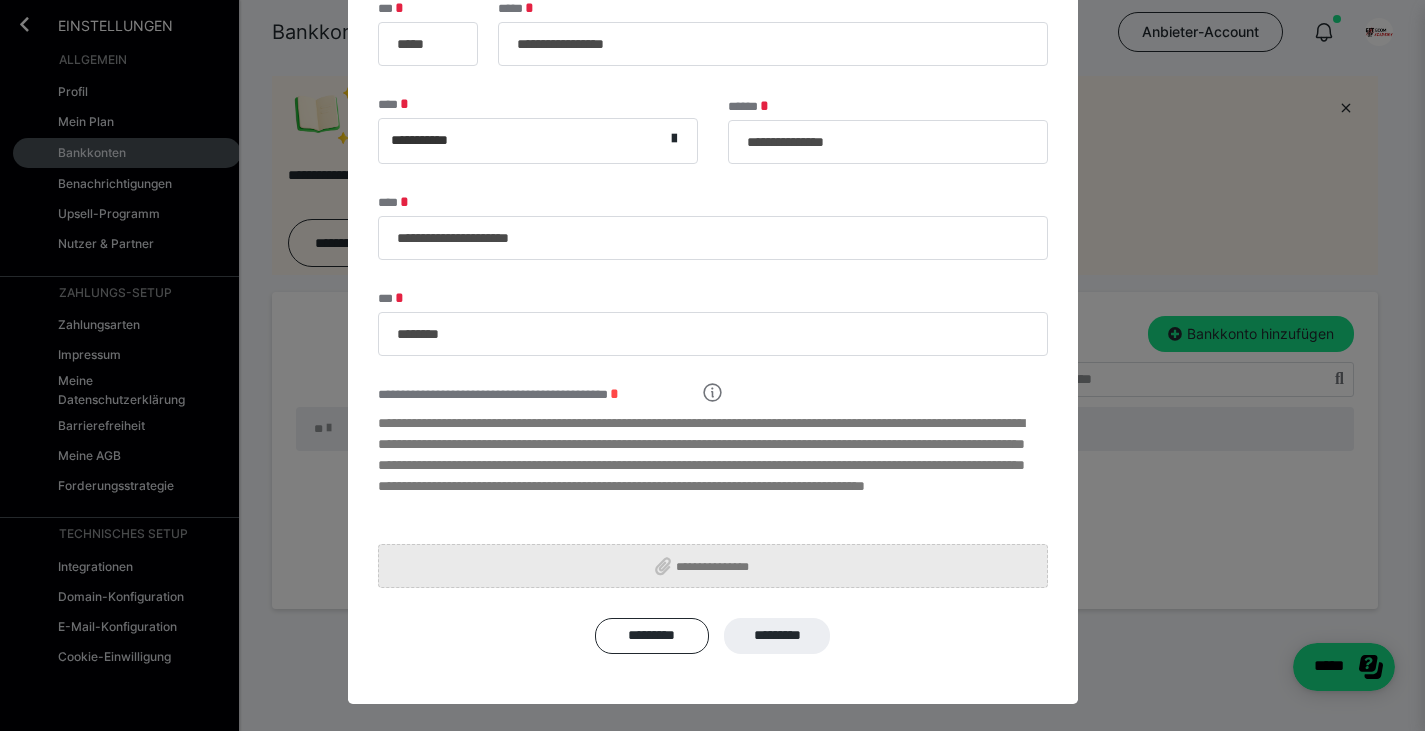 type on "**********" 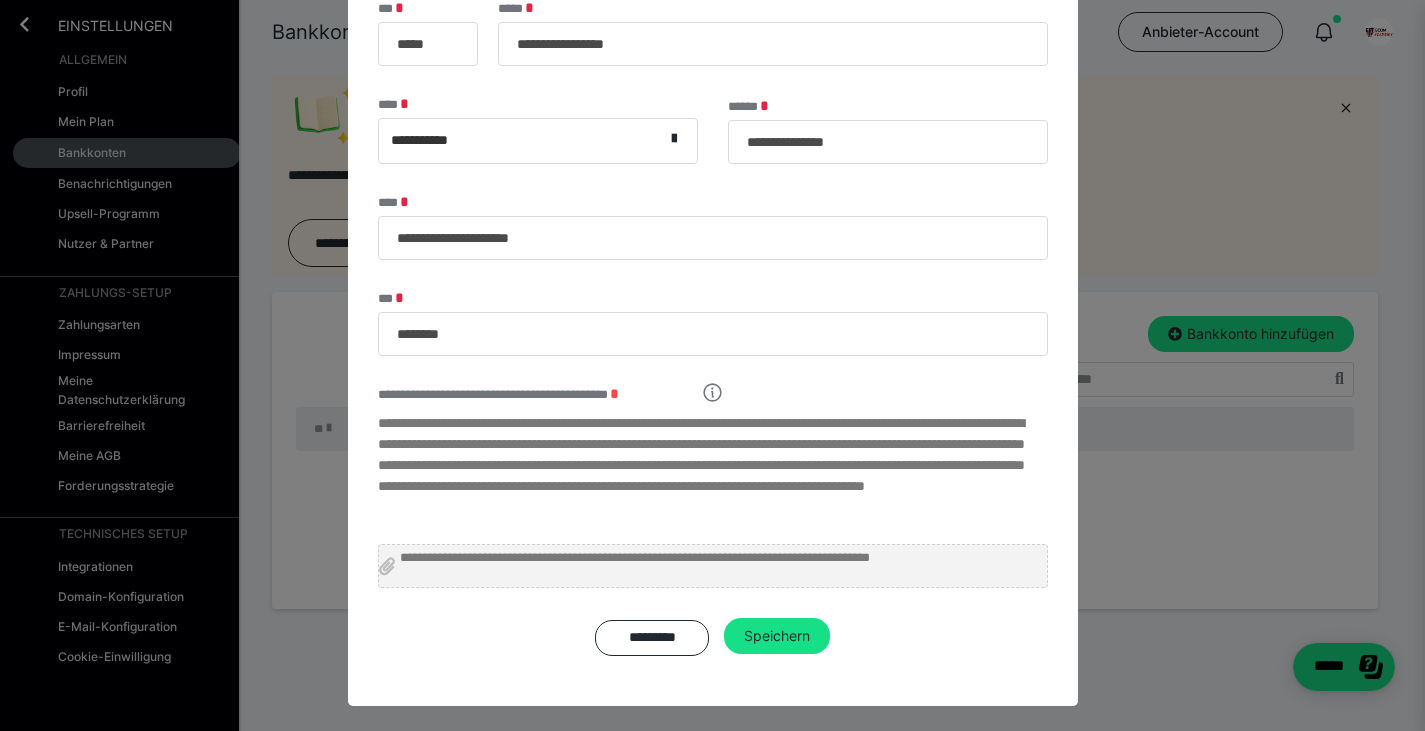 scroll, scrollTop: 2, scrollLeft: 0, axis: vertical 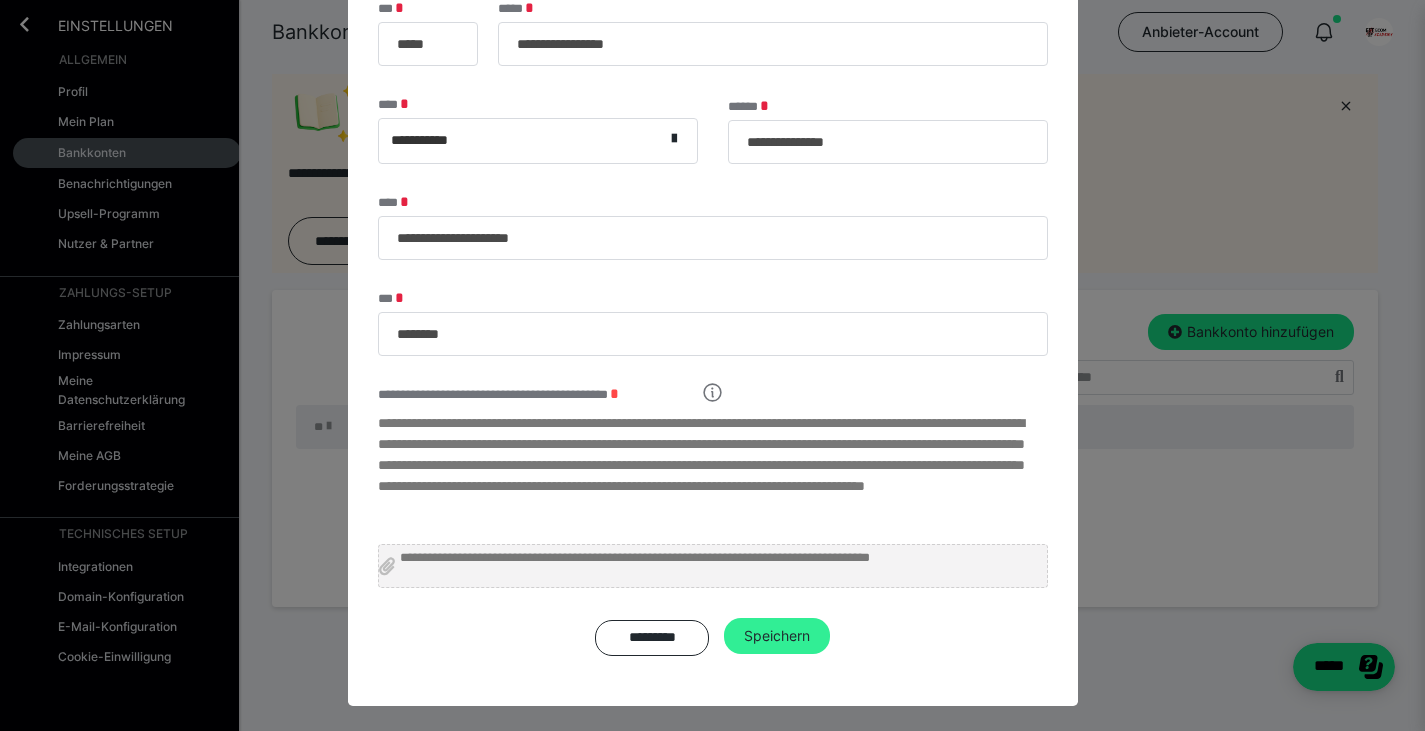 click on "Speichern" at bounding box center (777, 636) 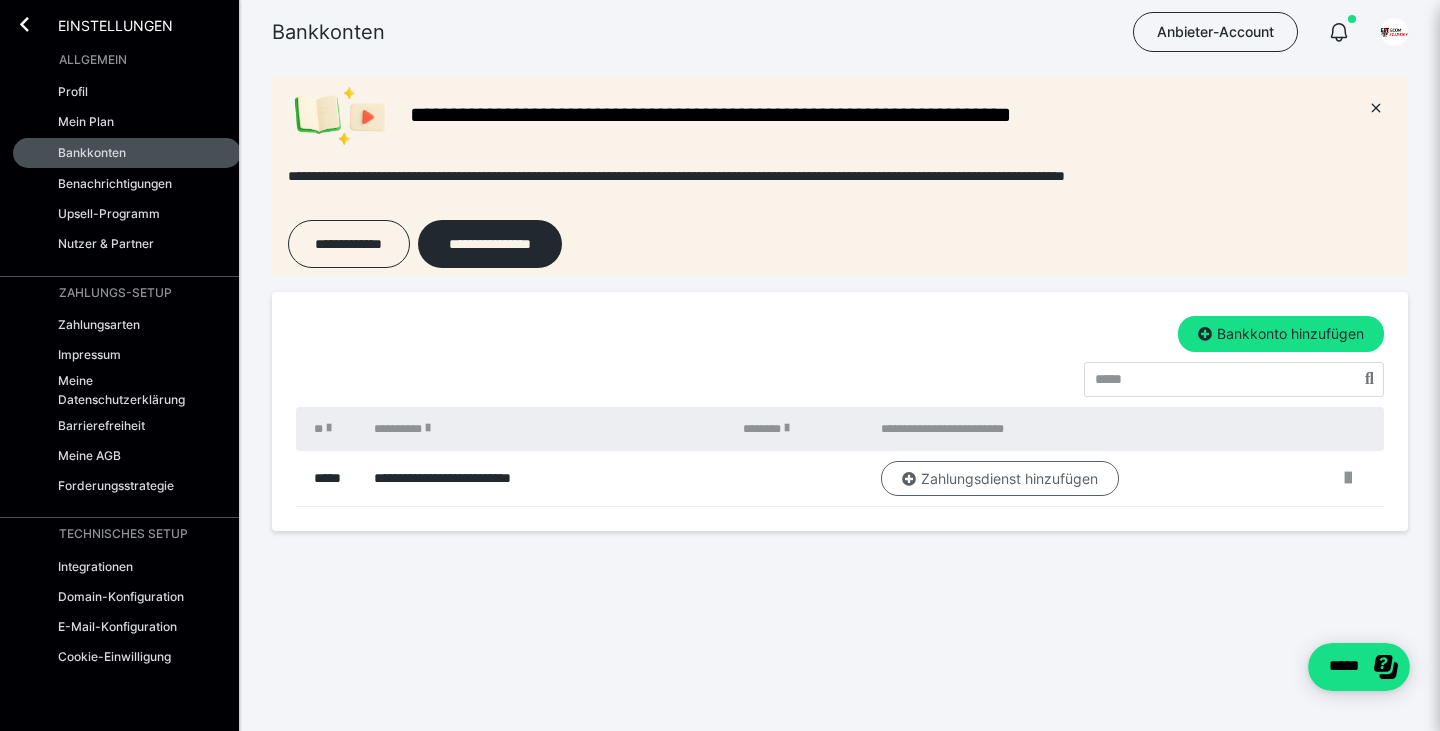 click on "Zahlungsdienst hinzufügen" at bounding box center (1000, 479) 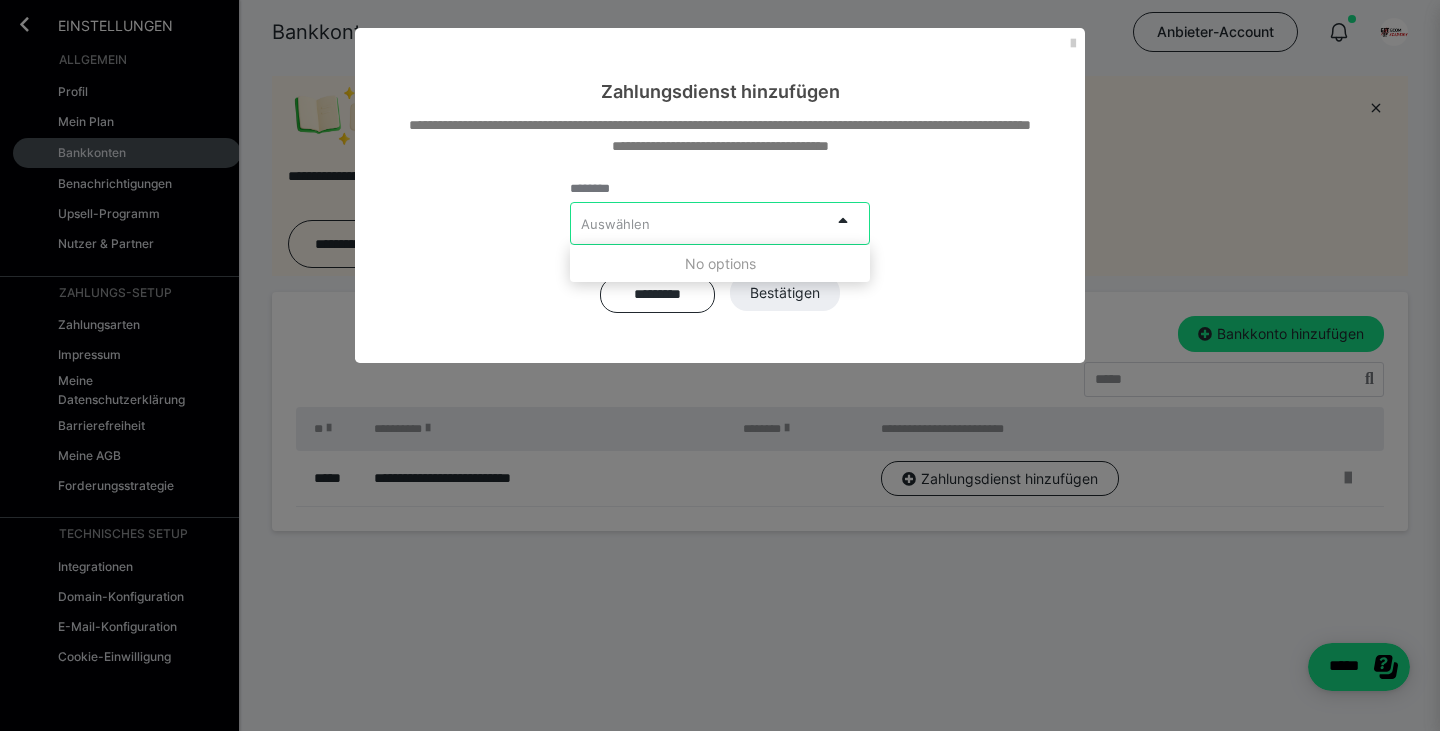 click on "Auswählen" at bounding box center (700, 223) 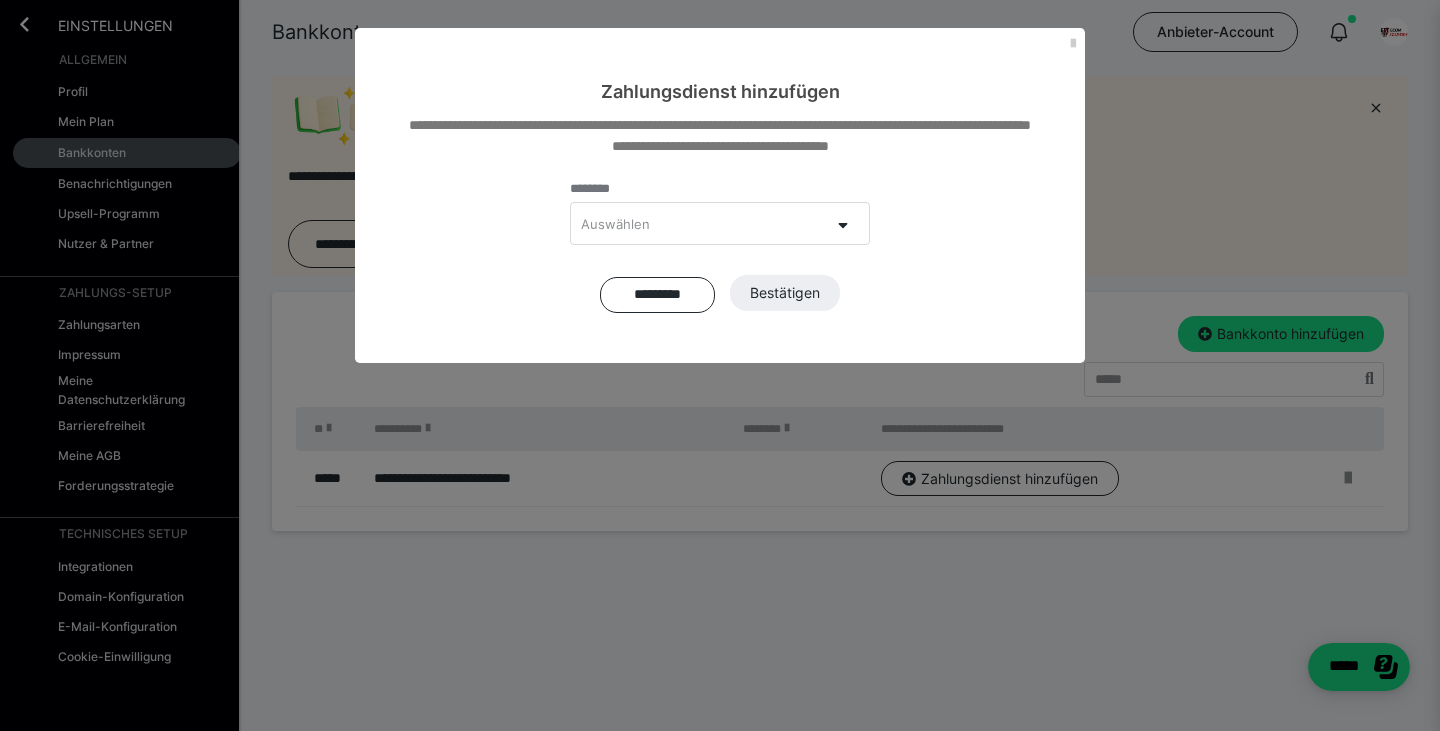 click on "**********" at bounding box center [720, 234] 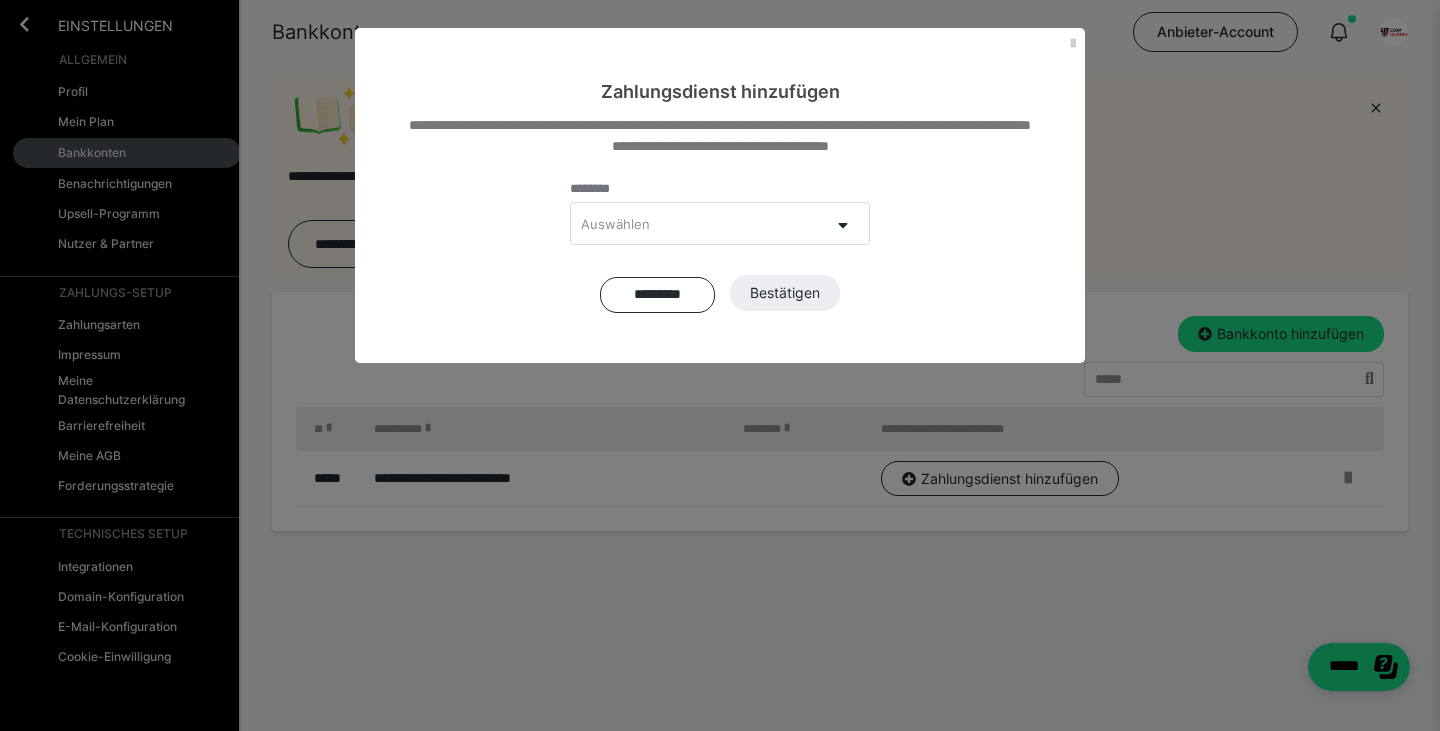 click on "Zahlungsdienst hinzufügen" at bounding box center (720, 66) 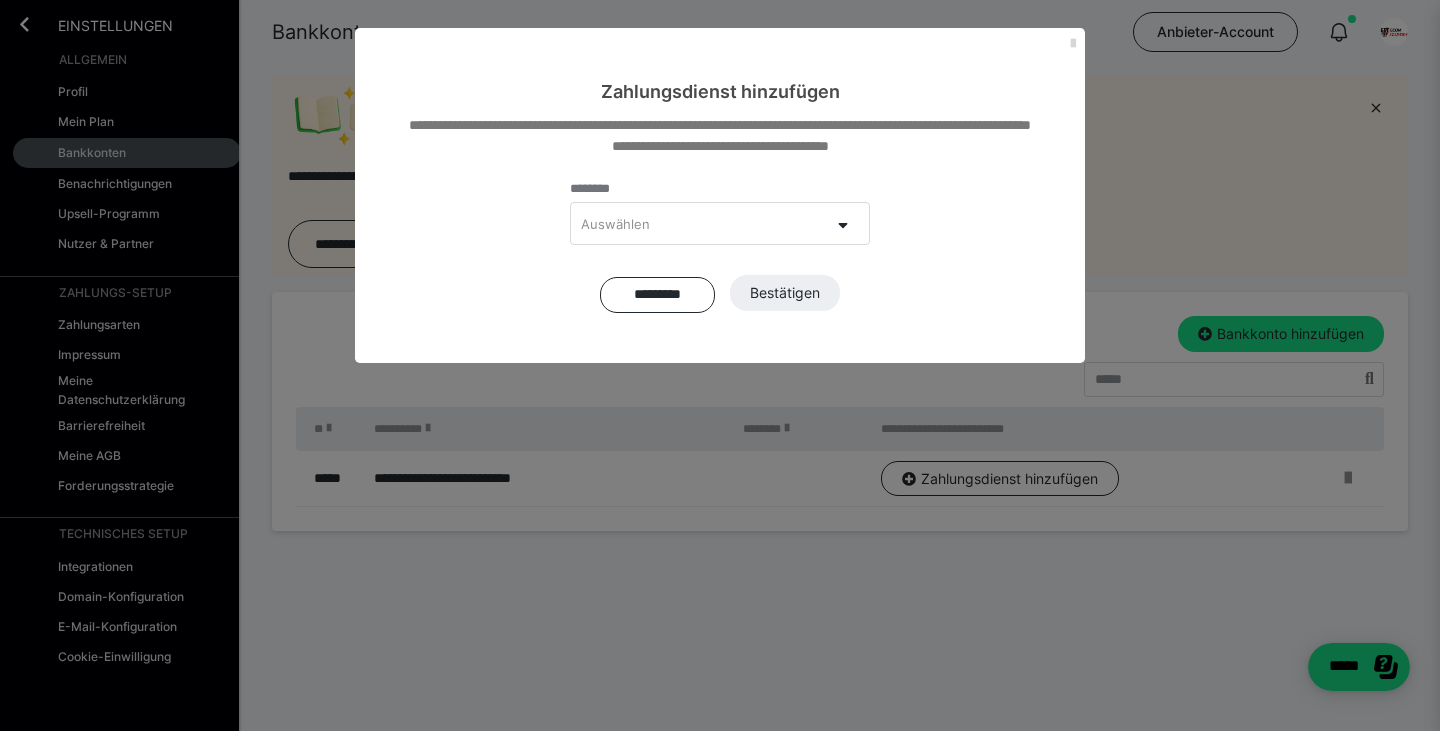 click at bounding box center (1073, 44) 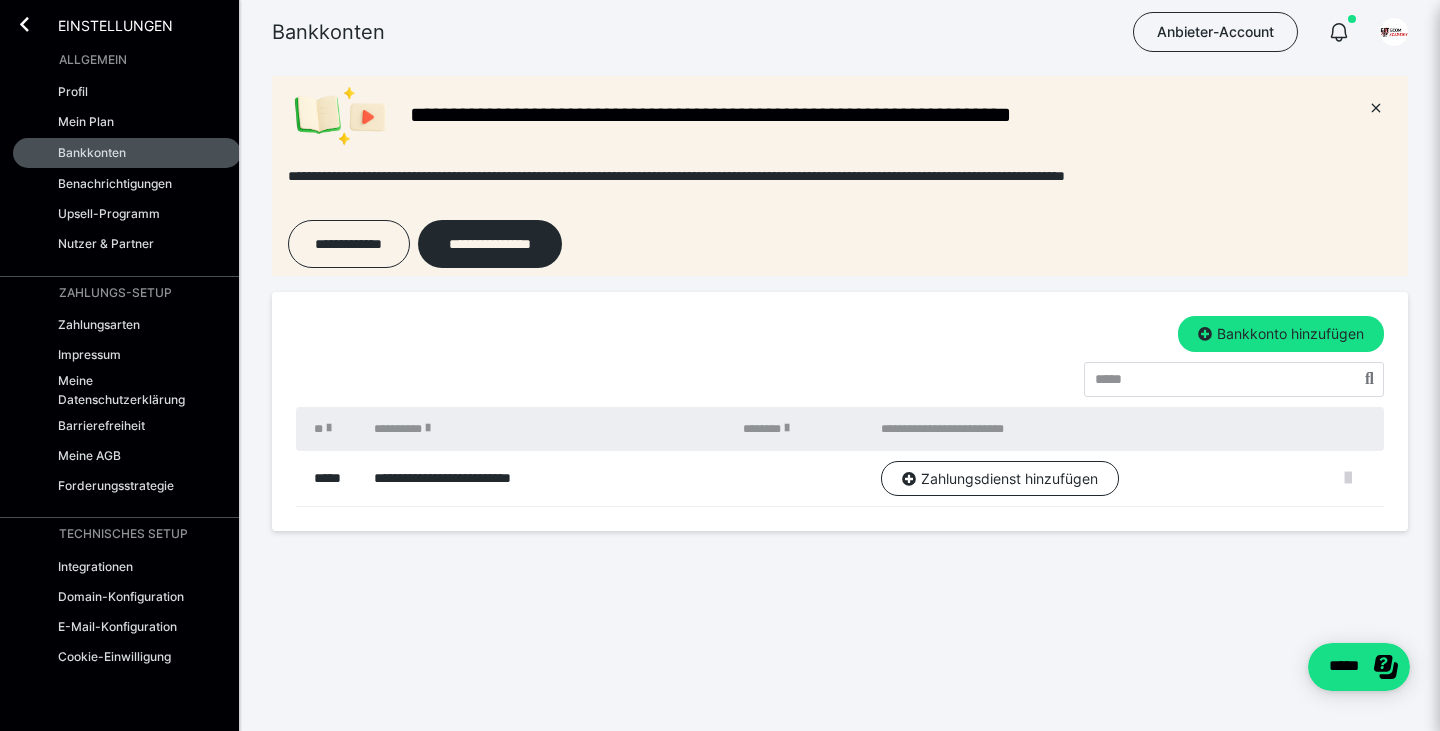 click at bounding box center (1348, 478) 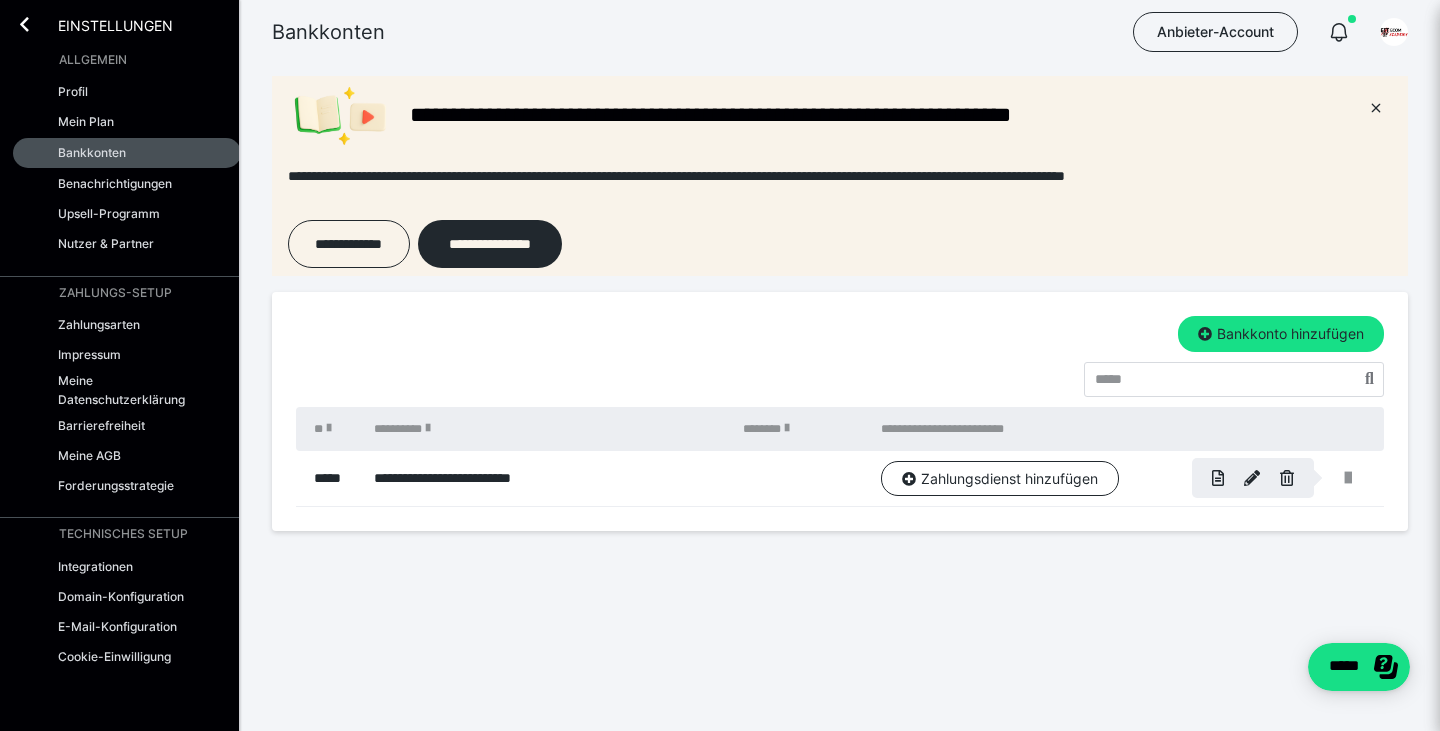 click at bounding box center [720, 365] 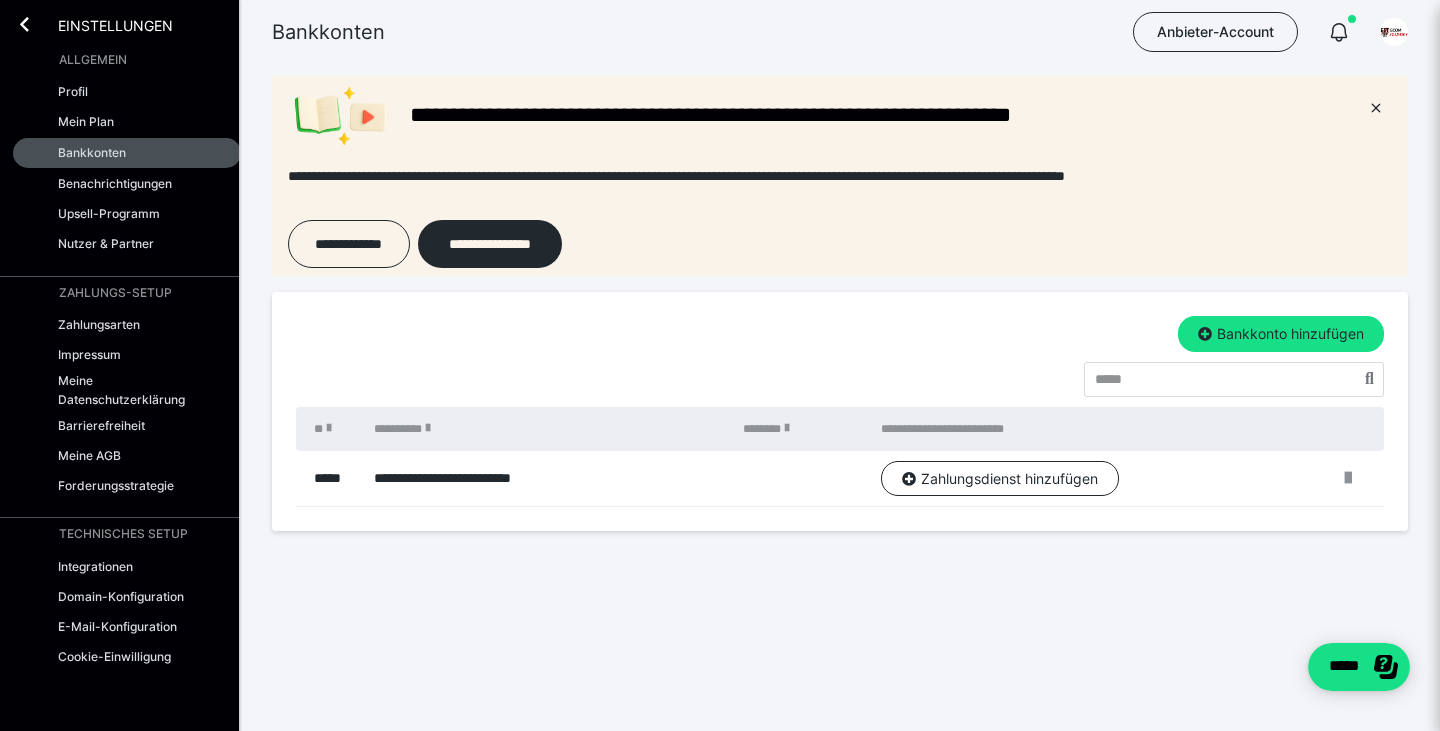 click on "**********" at bounding box center (869, 116) 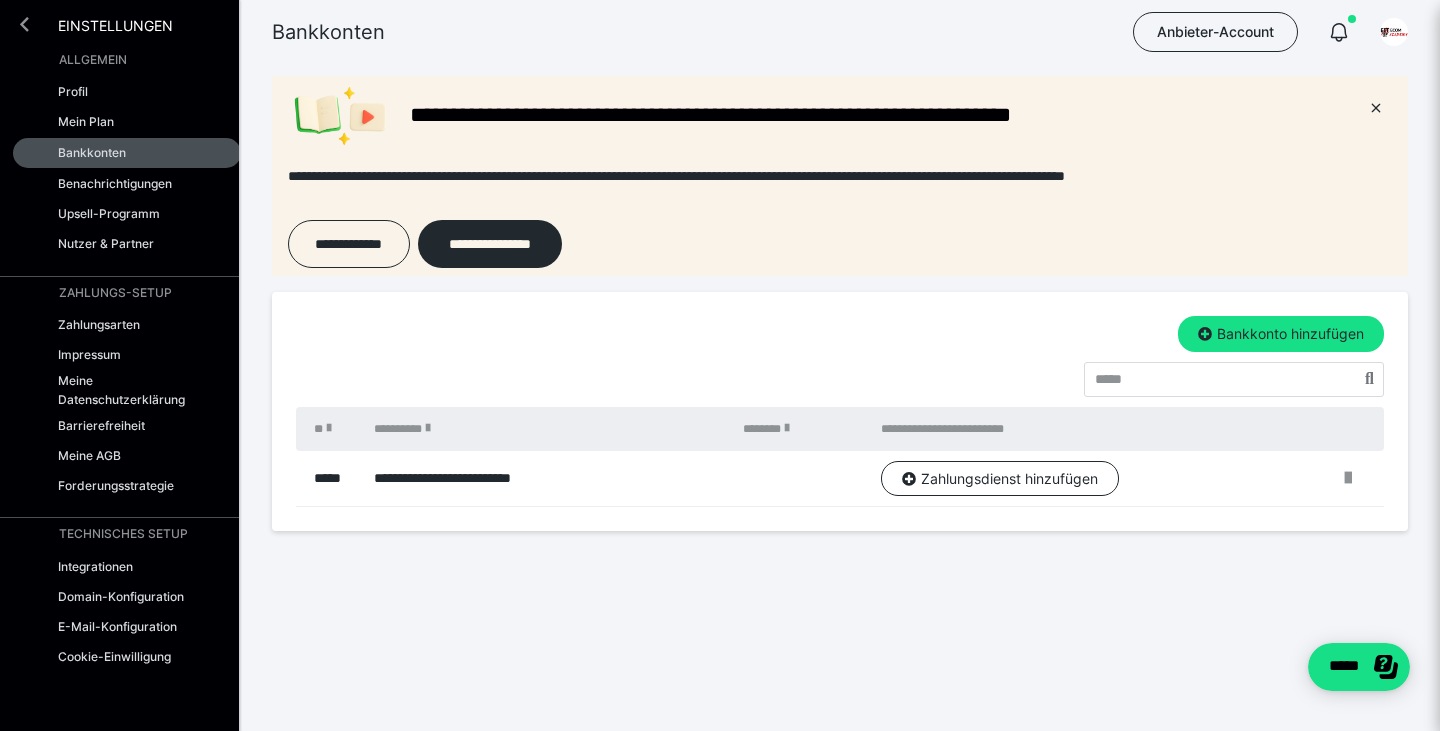 click at bounding box center [24, 24] 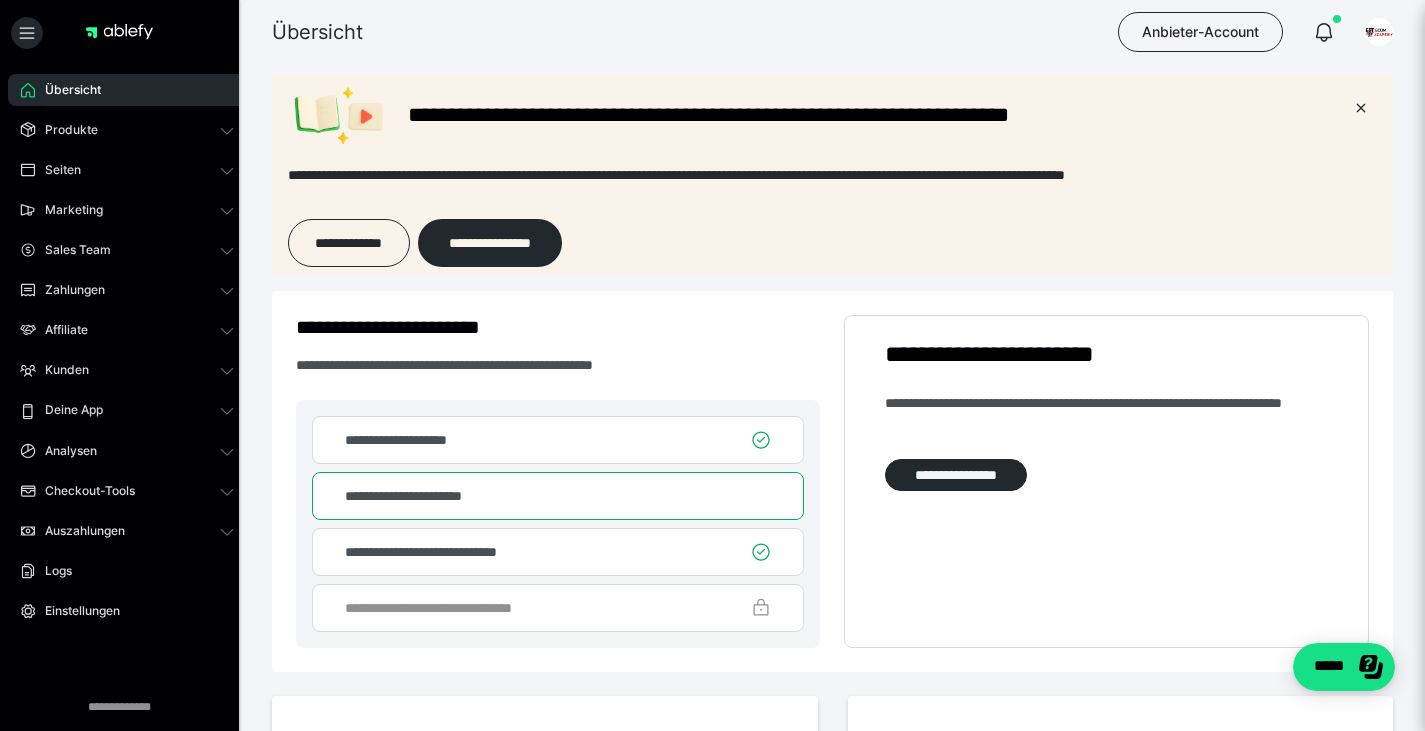scroll, scrollTop: 0, scrollLeft: 0, axis: both 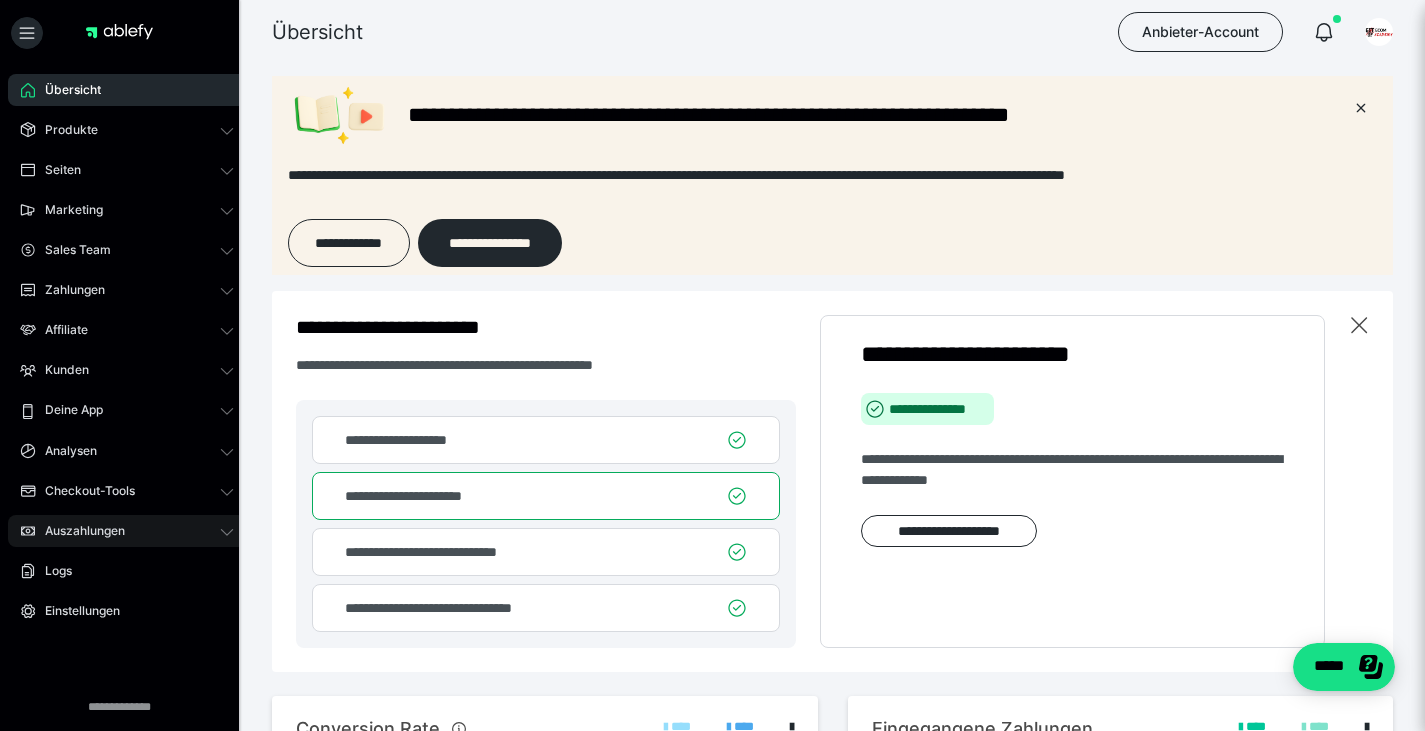 click on "Auszahlungen" at bounding box center (78, 531) 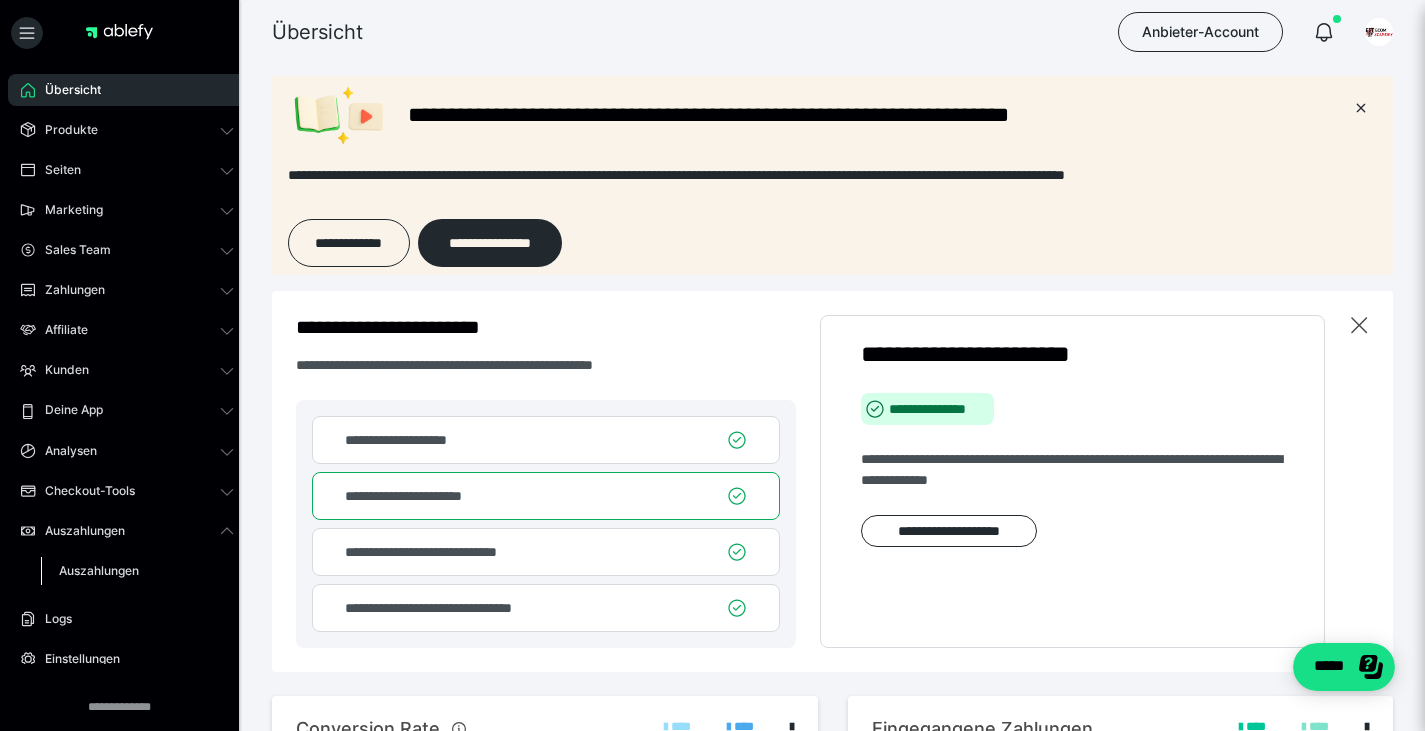 click on "Auszahlungen" at bounding box center (137, 571) 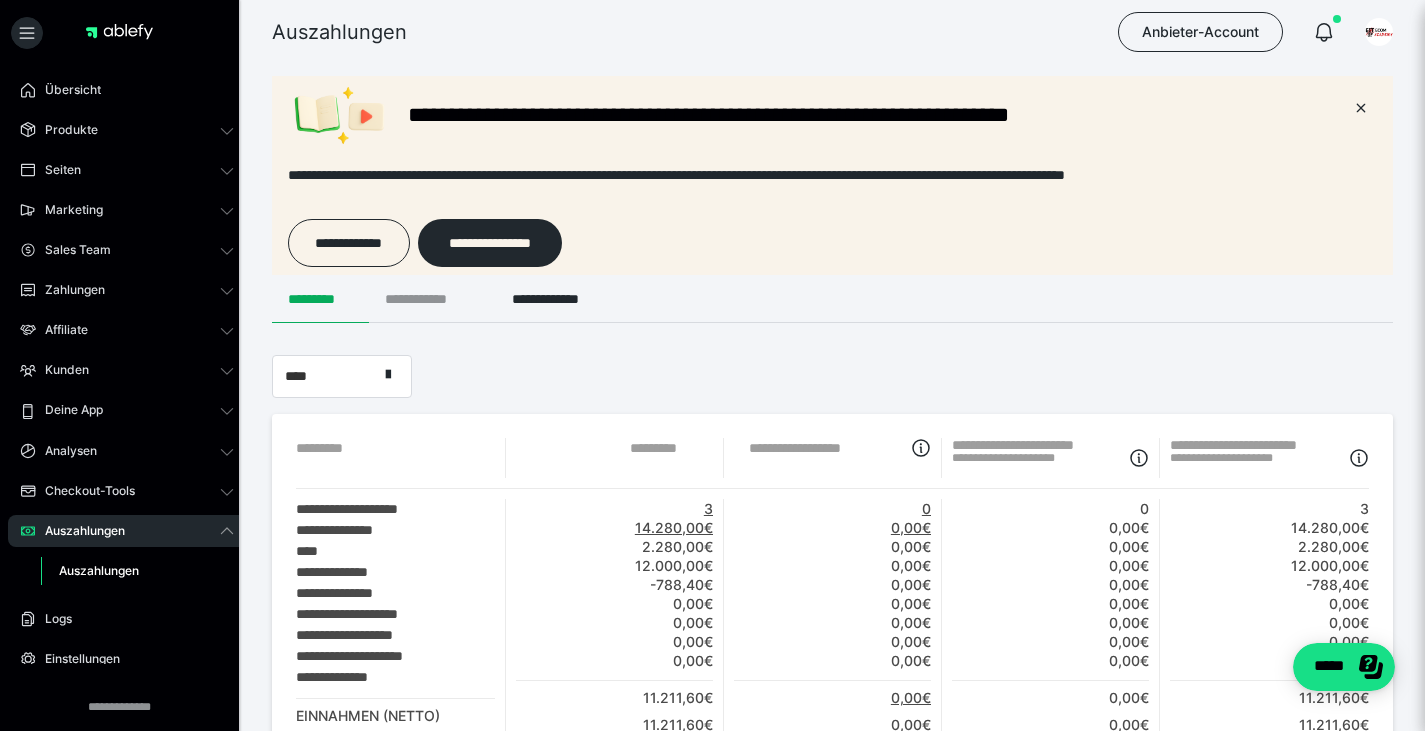 scroll, scrollTop: 0, scrollLeft: 0, axis: both 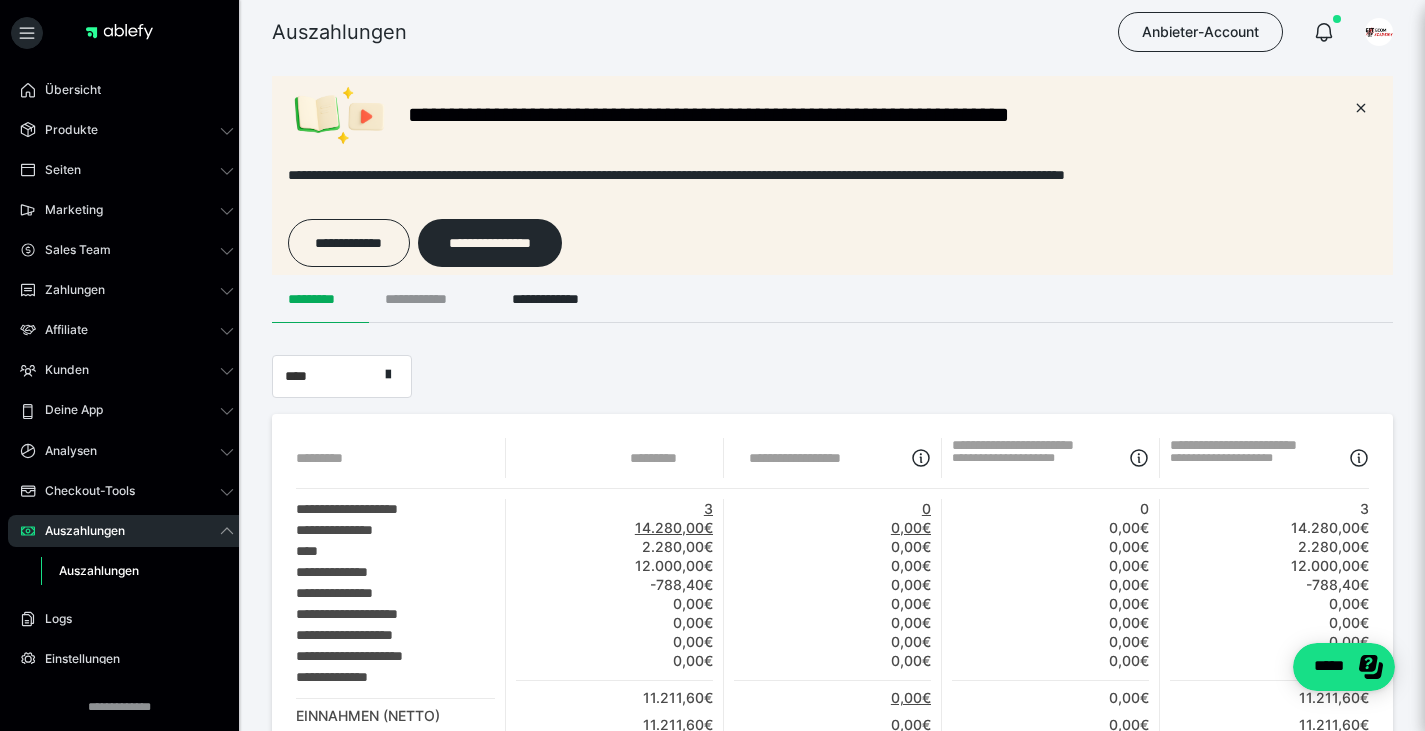 click on "**********" at bounding box center (432, 299) 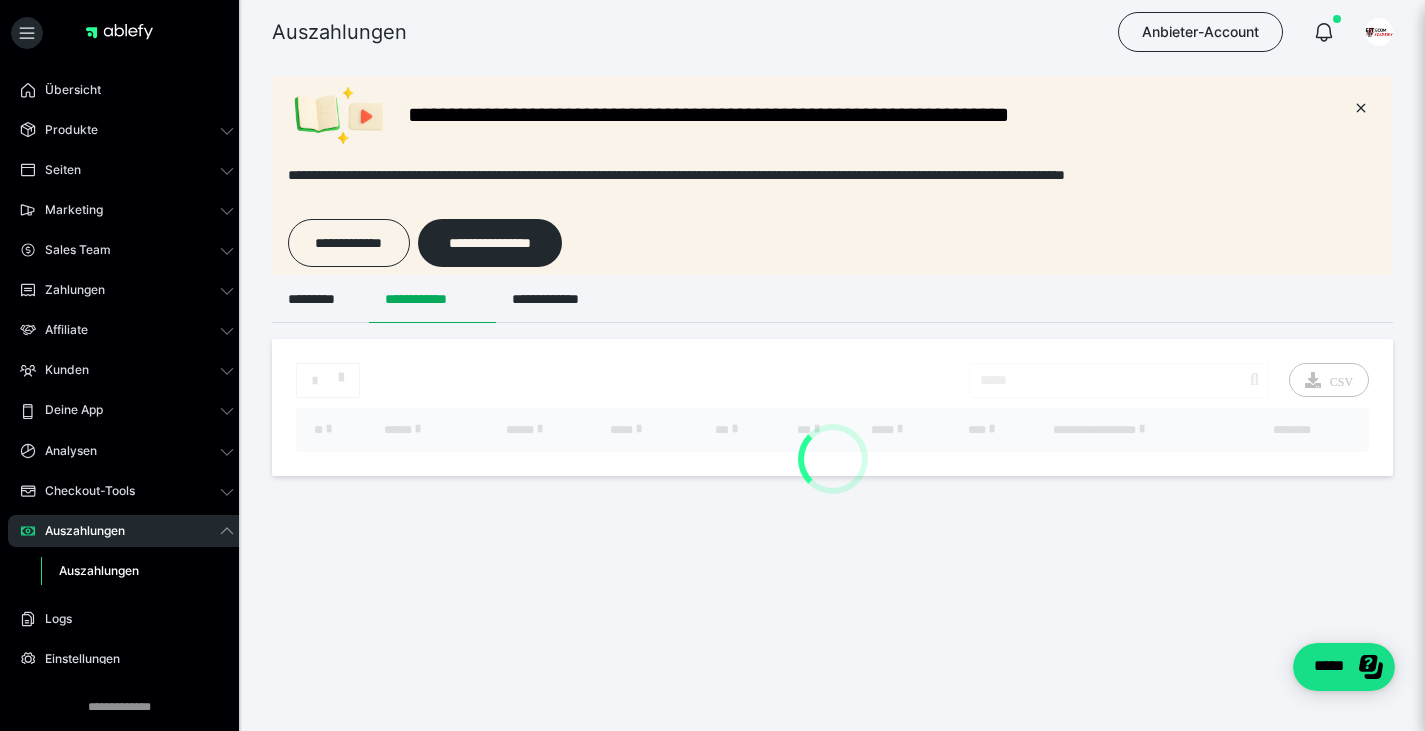 scroll, scrollTop: 0, scrollLeft: 0, axis: both 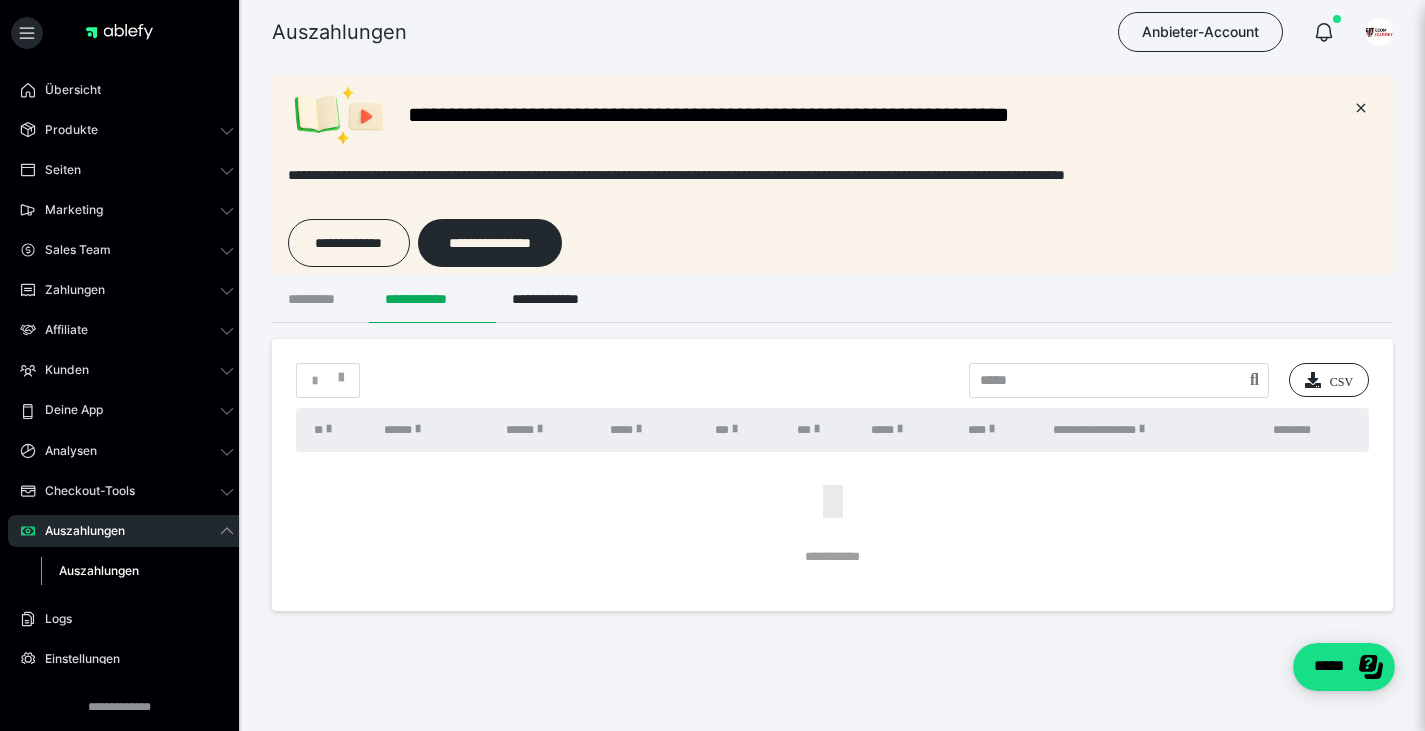 click on "*********" at bounding box center (320, 299) 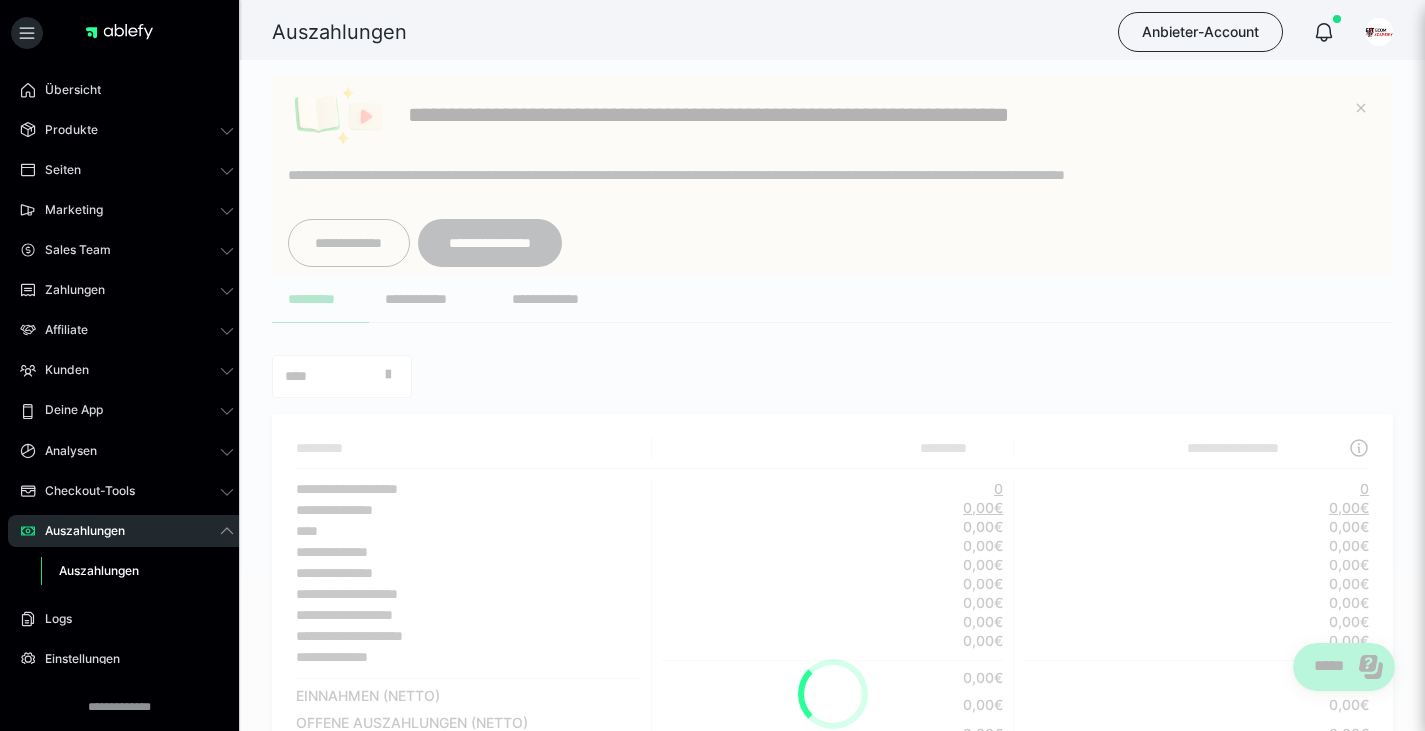 scroll, scrollTop: 0, scrollLeft: 0, axis: both 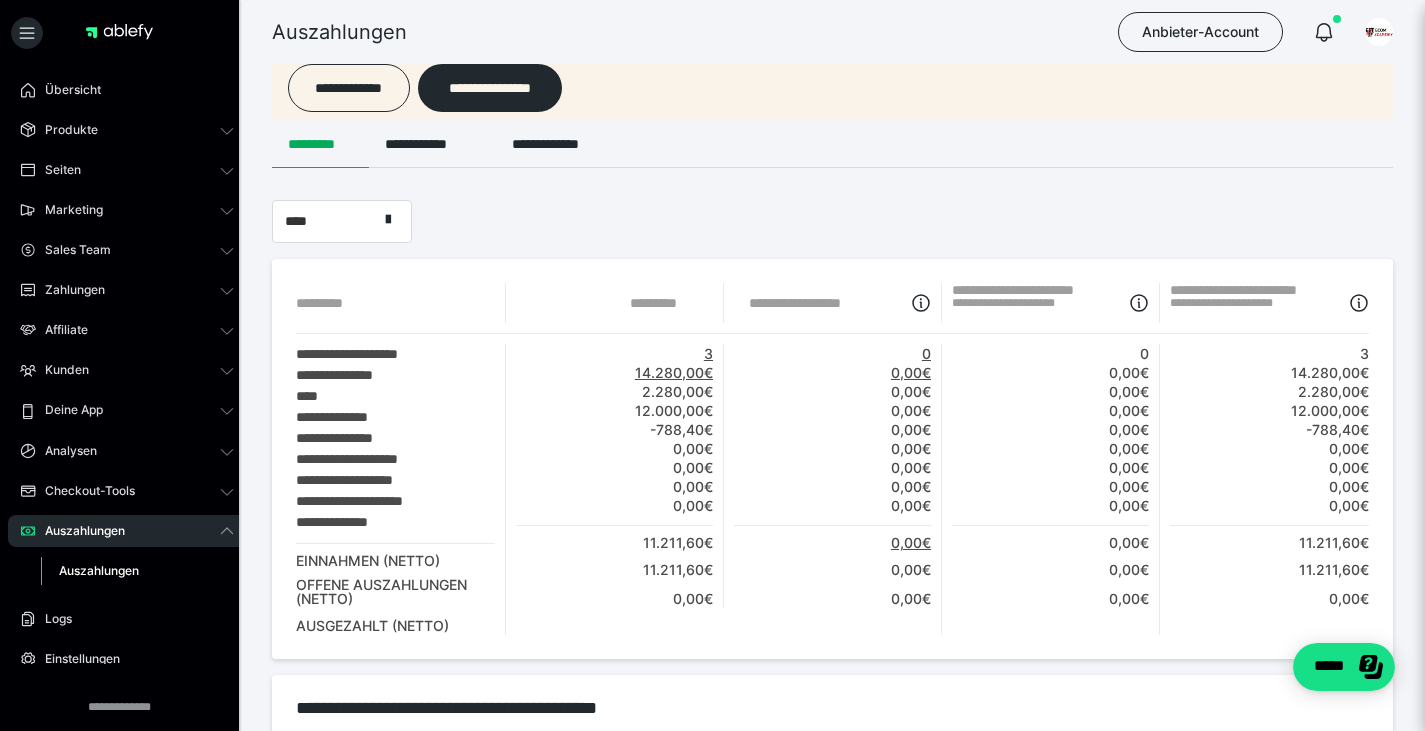 click on "14.280,00€" at bounding box center (614, 372) 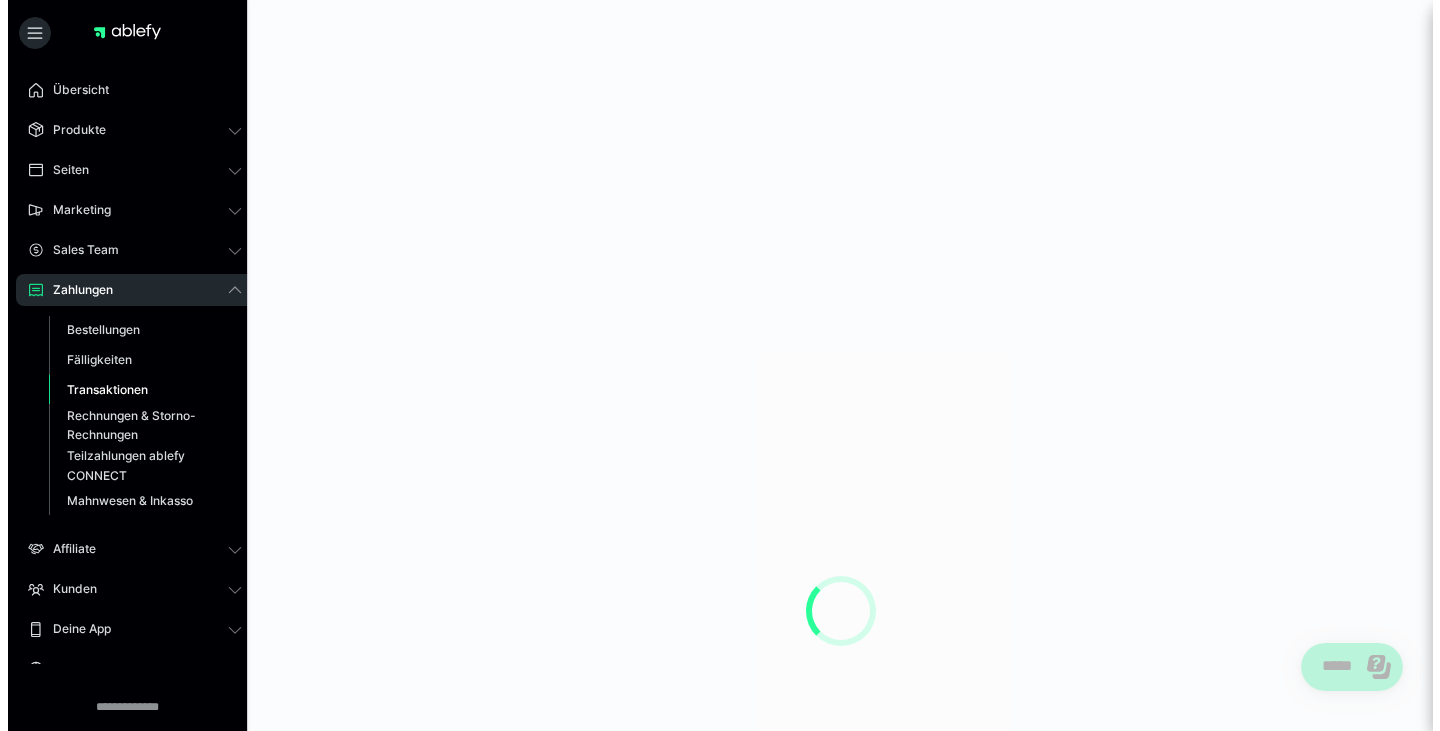 scroll, scrollTop: 0, scrollLeft: 0, axis: both 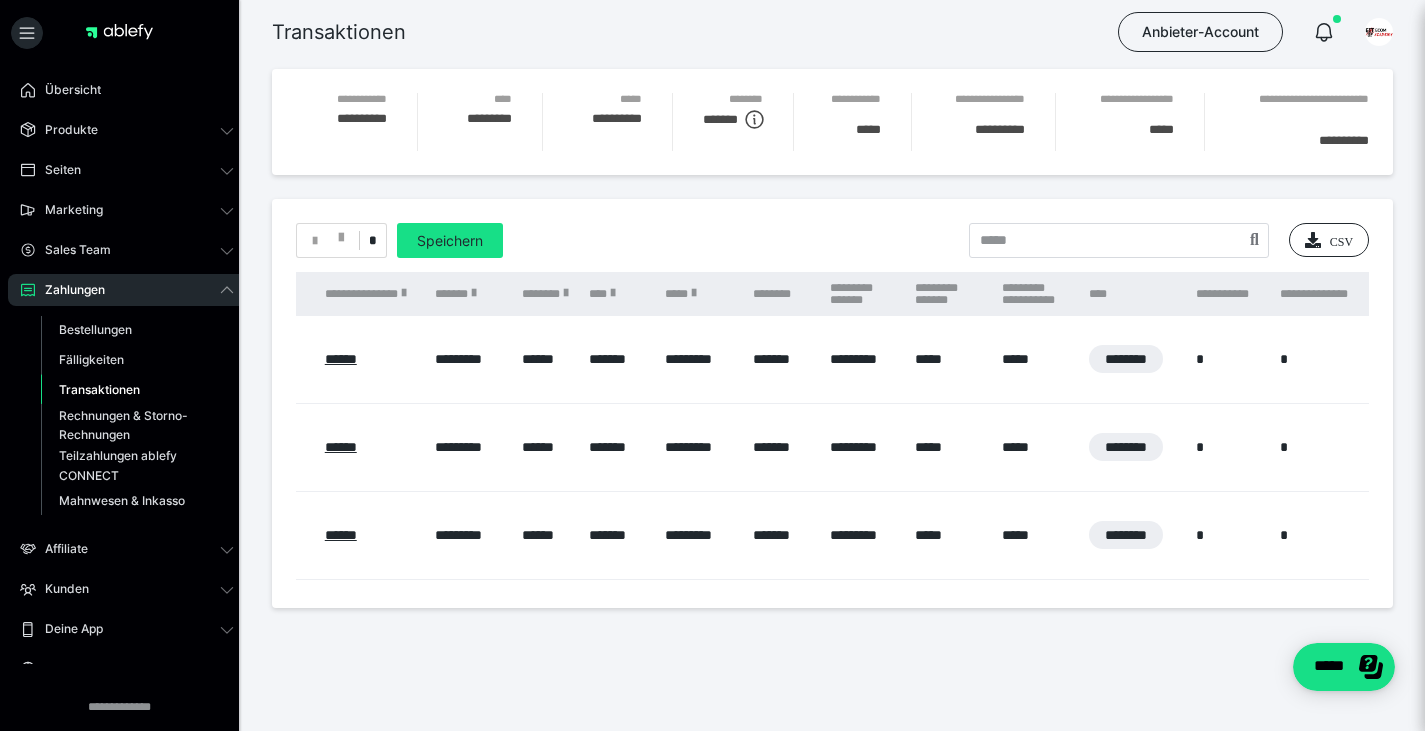 click on "**********" at bounding box center (832, 284) 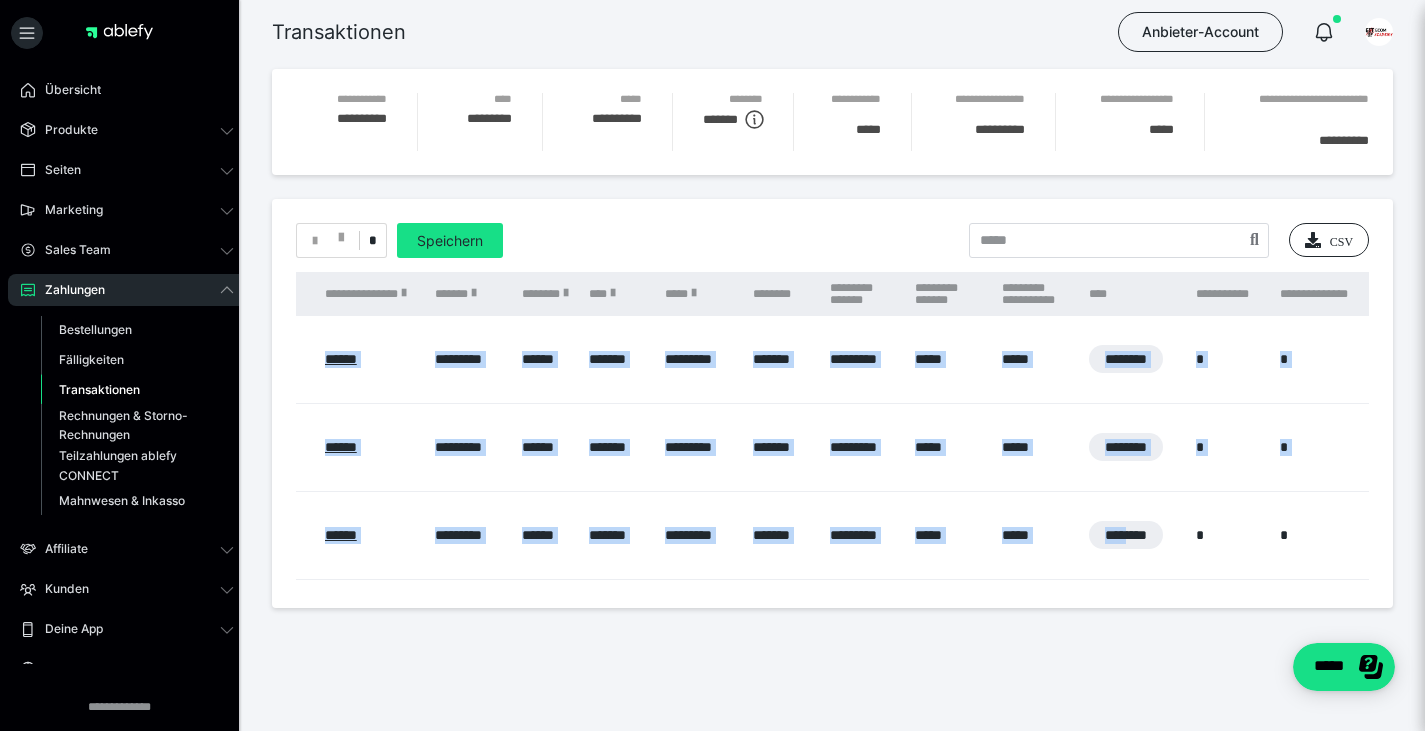 drag, startPoint x: 1133, startPoint y: 574, endPoint x: 1028, endPoint y: 635, distance: 121.433105 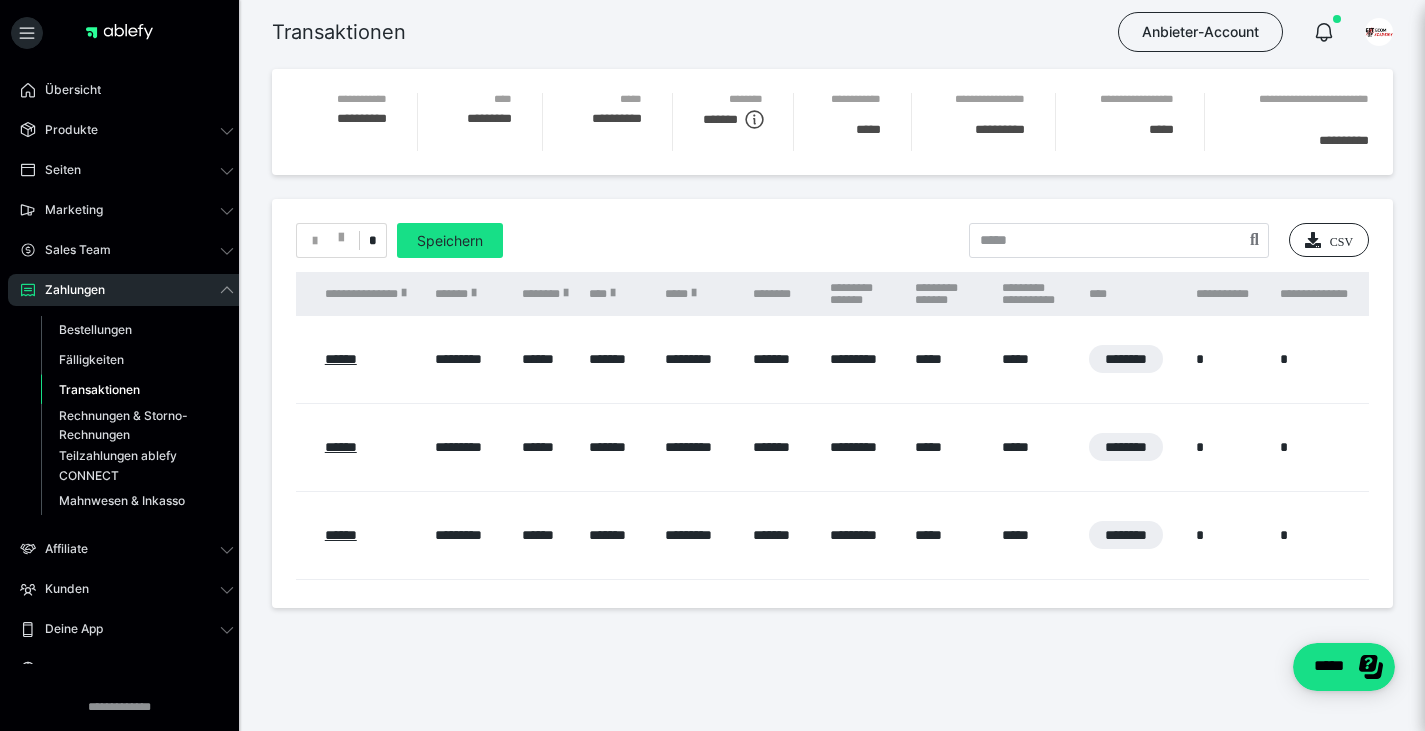 click on "*****" at bounding box center [1035, 535] 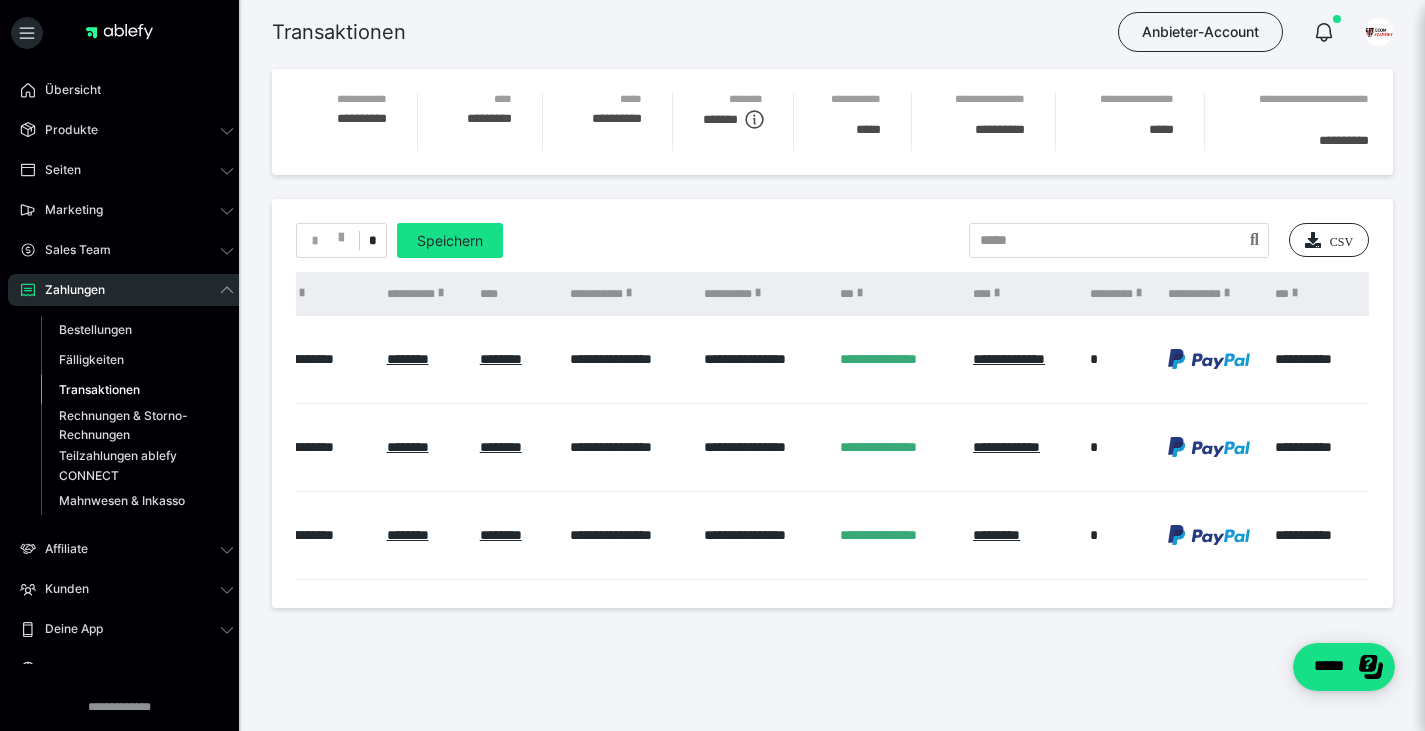 scroll, scrollTop: 0, scrollLeft: 0, axis: both 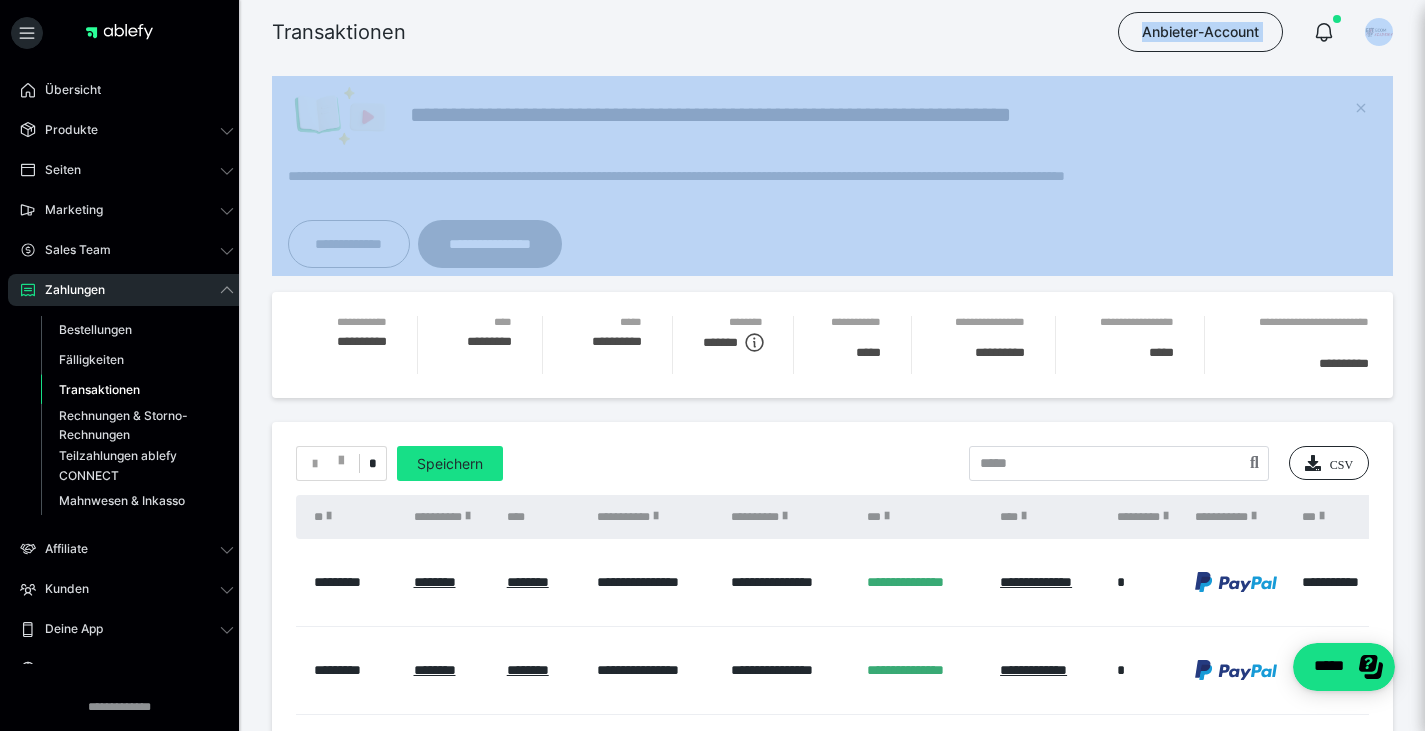drag, startPoint x: 1124, startPoint y: 132, endPoint x: 766, endPoint y: 240, distance: 373.93582 